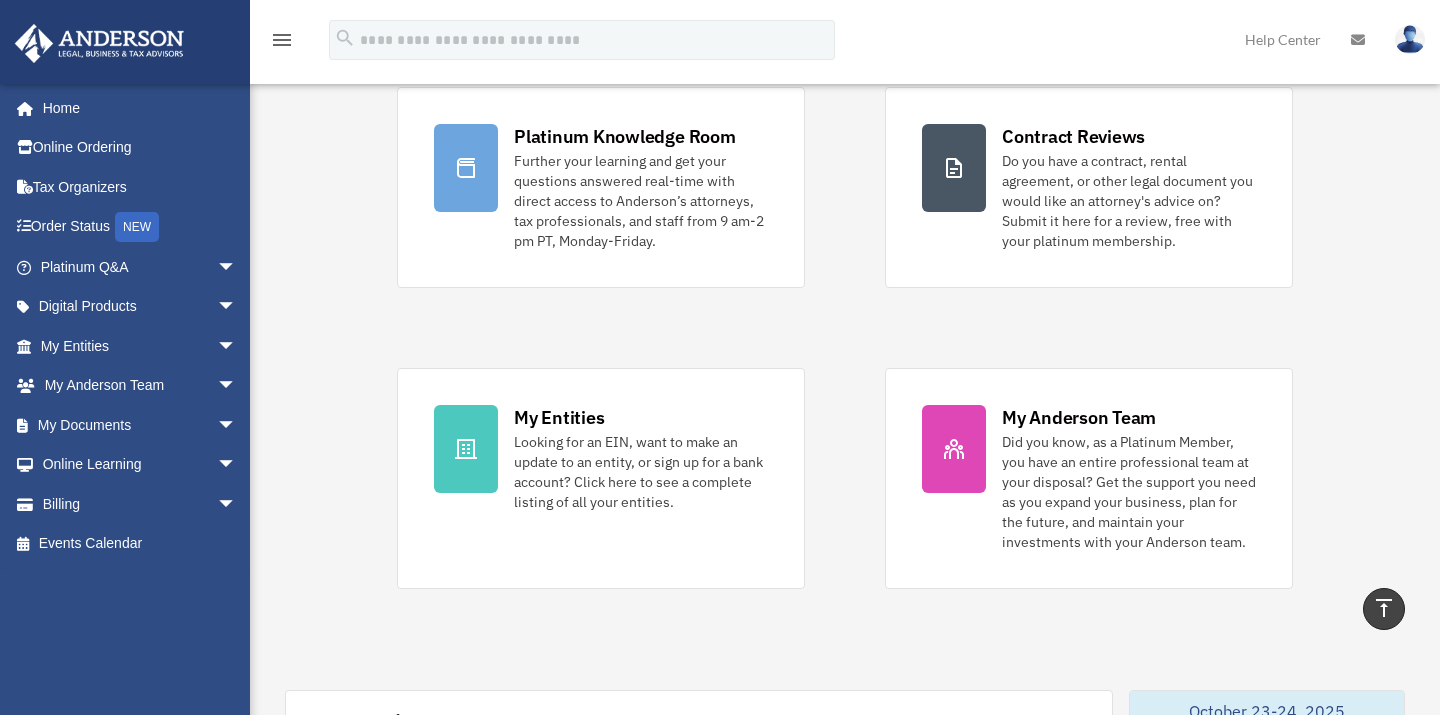 scroll, scrollTop: 0, scrollLeft: 0, axis: both 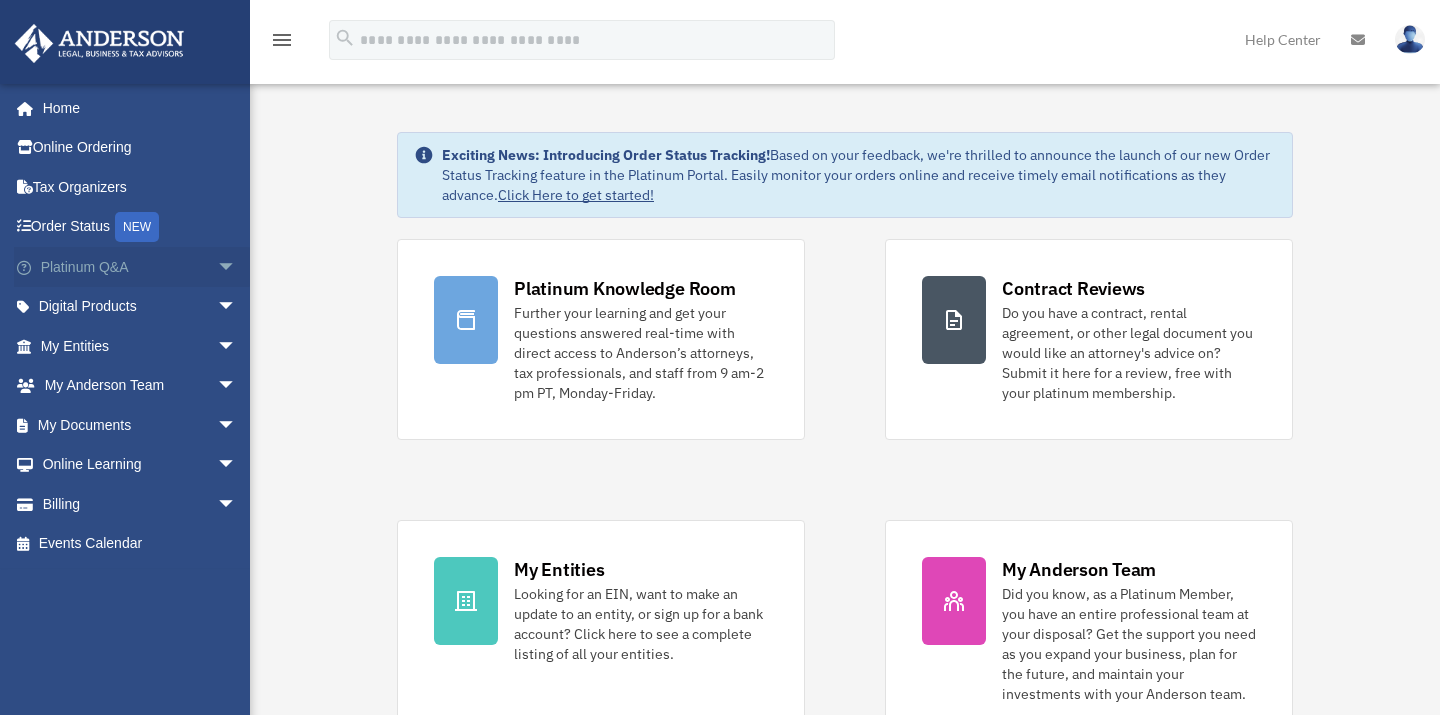 click on "arrow_drop_down" at bounding box center [237, 267] 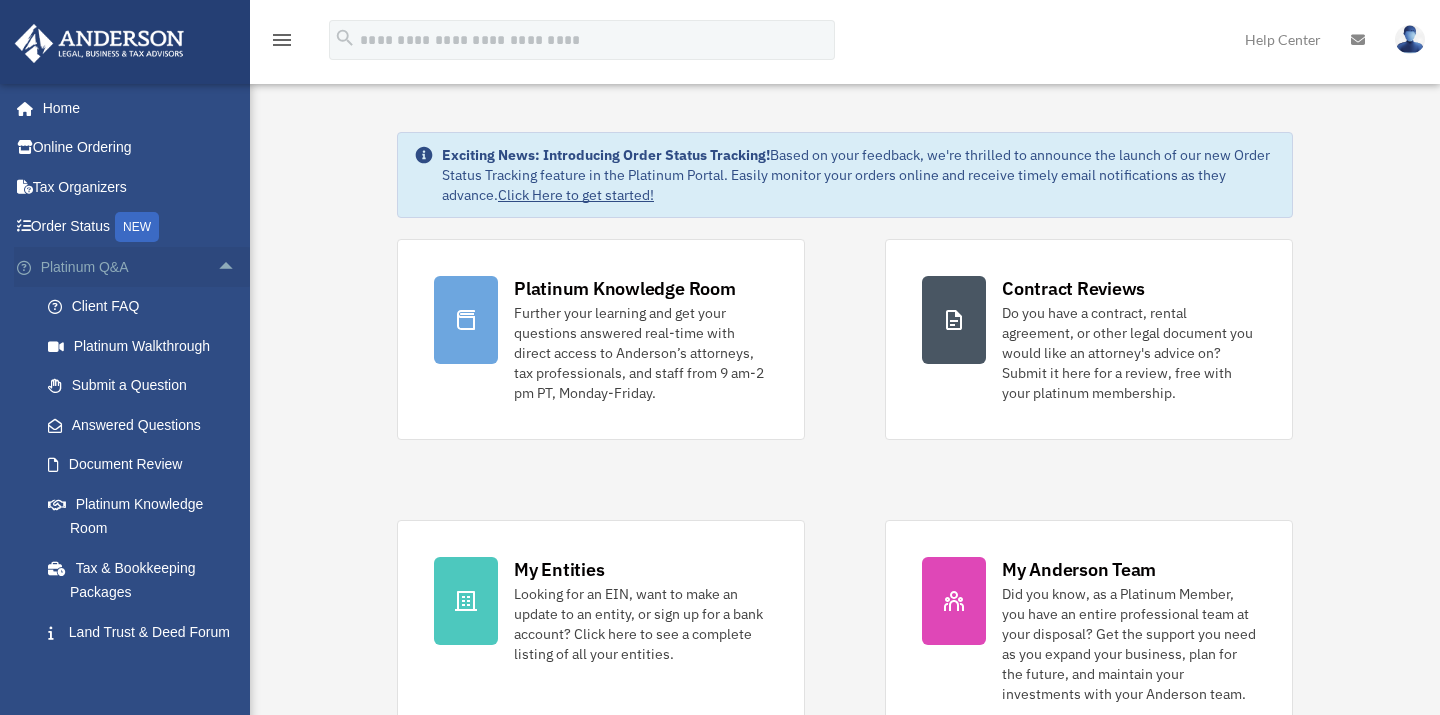 click on "arrow_drop_up" at bounding box center [237, 267] 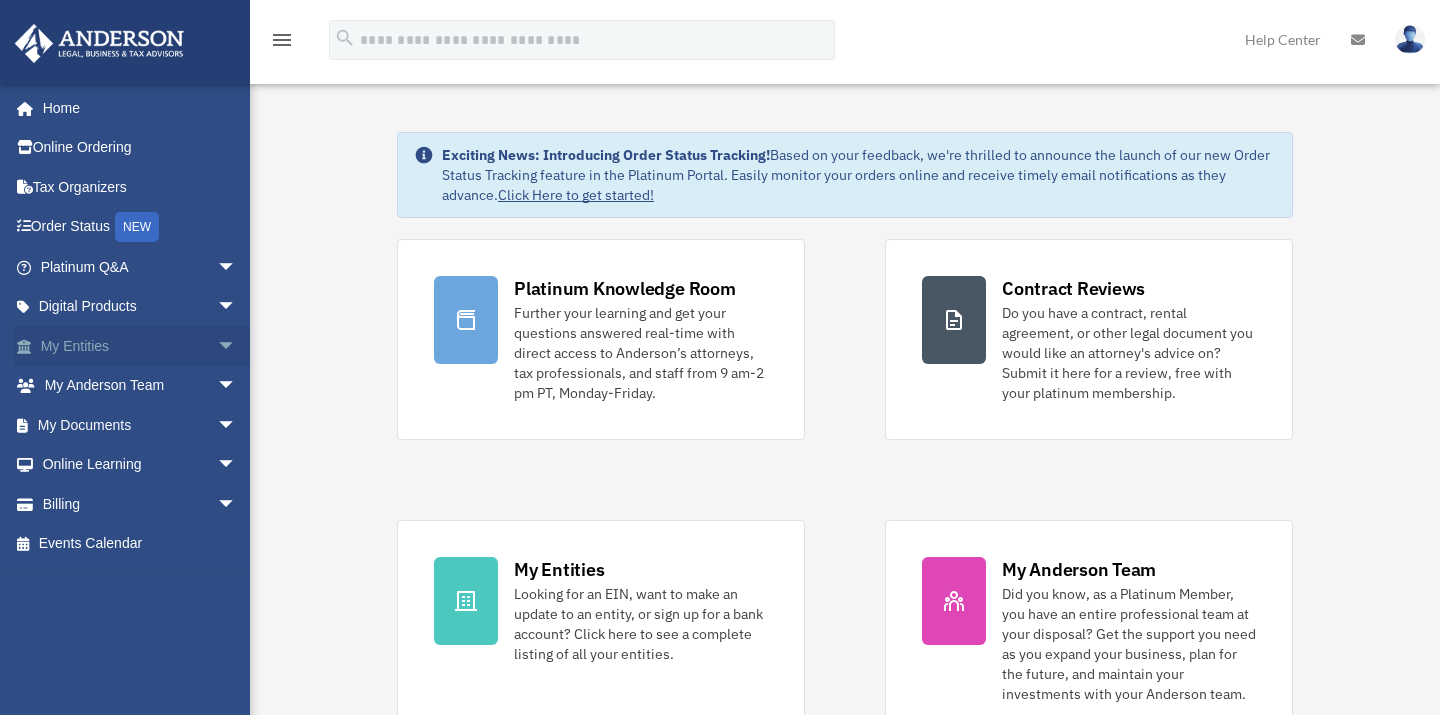 click on "arrow_drop_down" at bounding box center [237, 346] 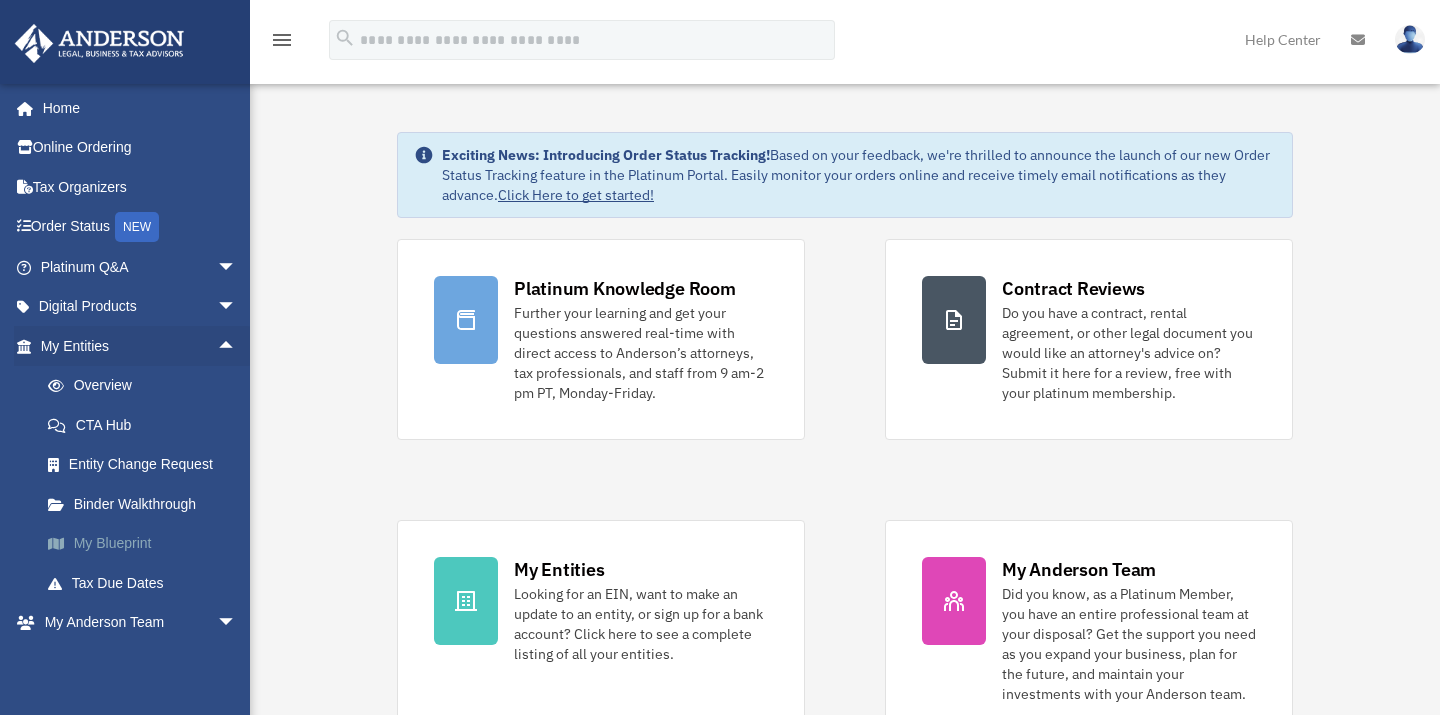 click on "My Blueprint" at bounding box center (147, 544) 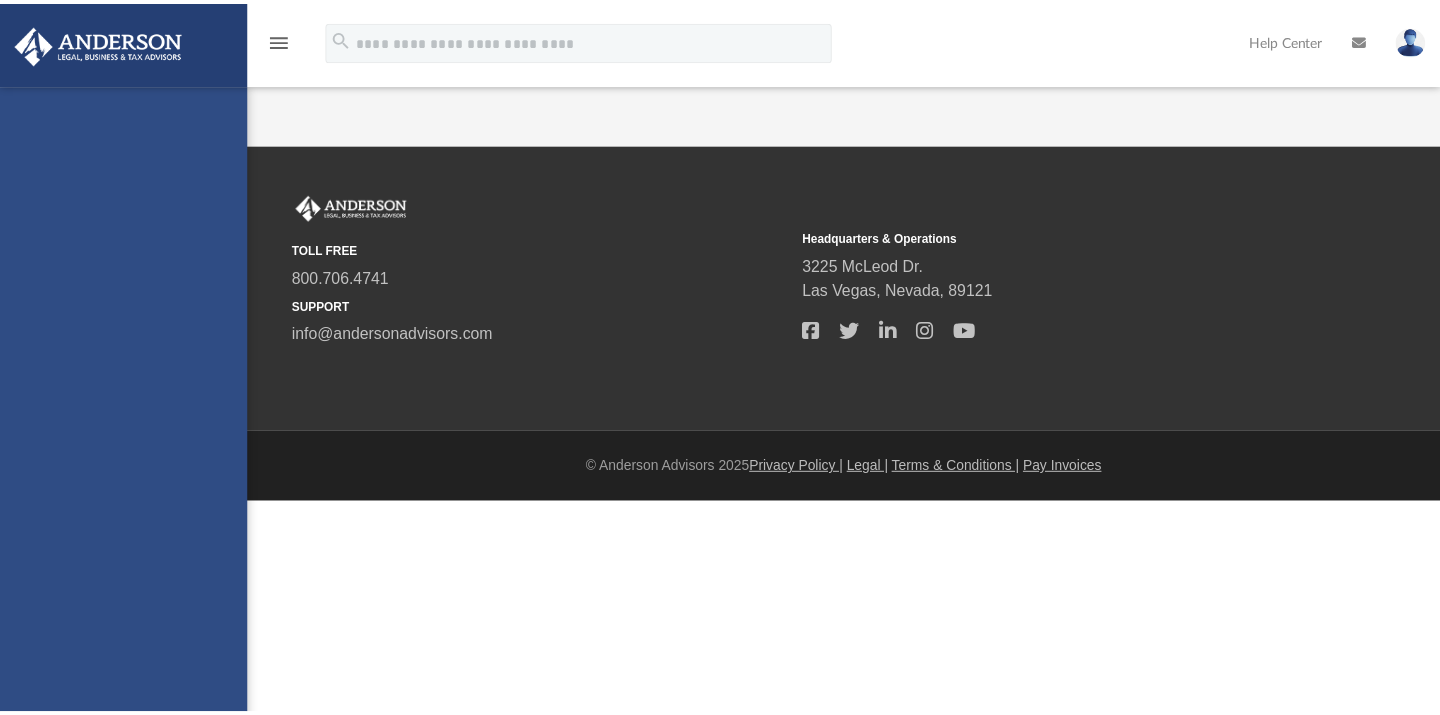 scroll, scrollTop: 0, scrollLeft: 0, axis: both 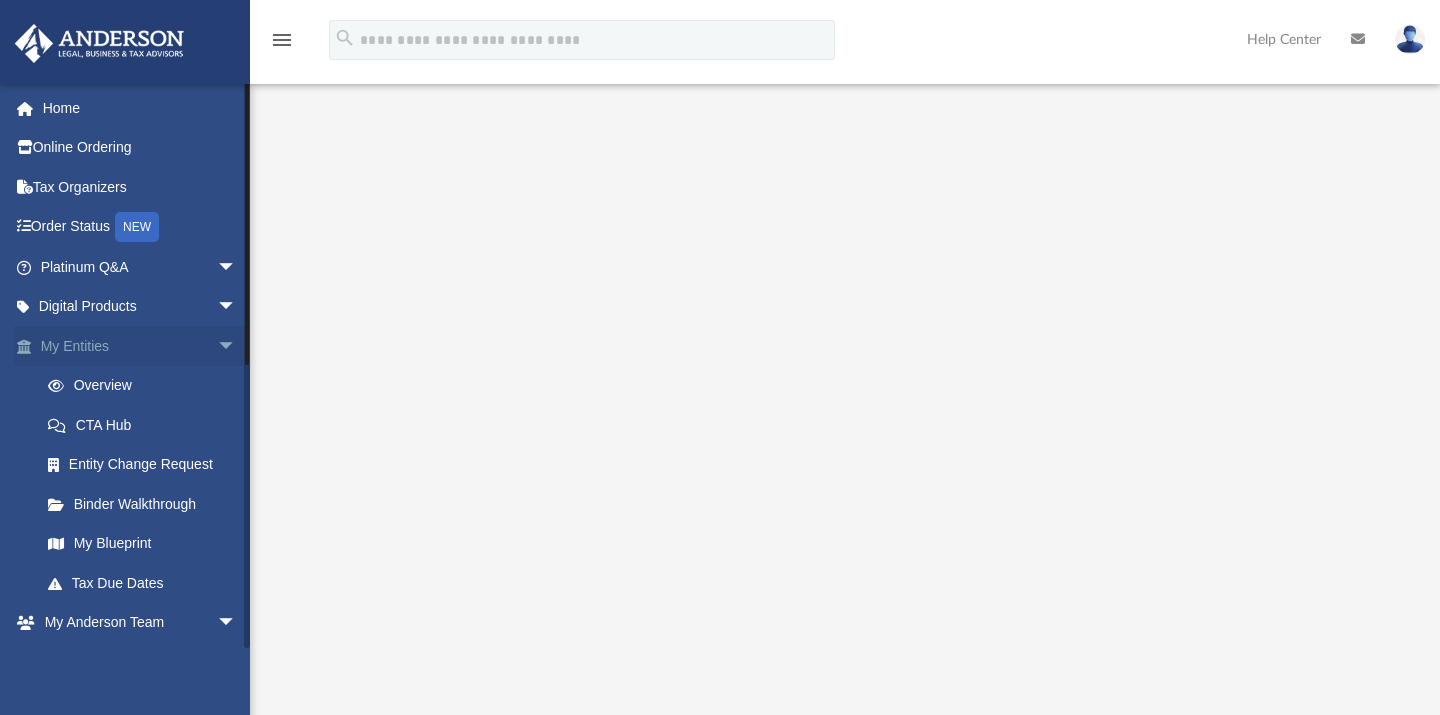 click on "arrow_drop_down" at bounding box center [237, 346] 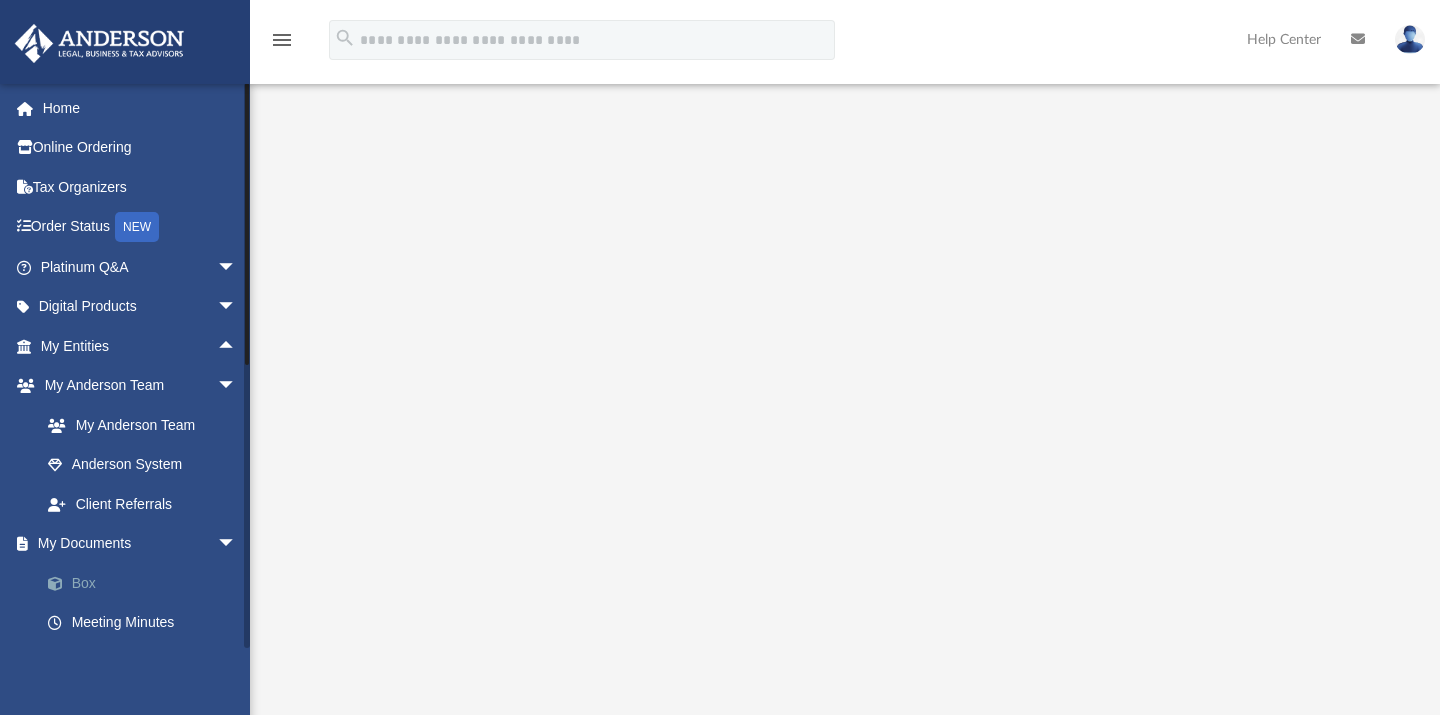 click on "Box" at bounding box center [147, 583] 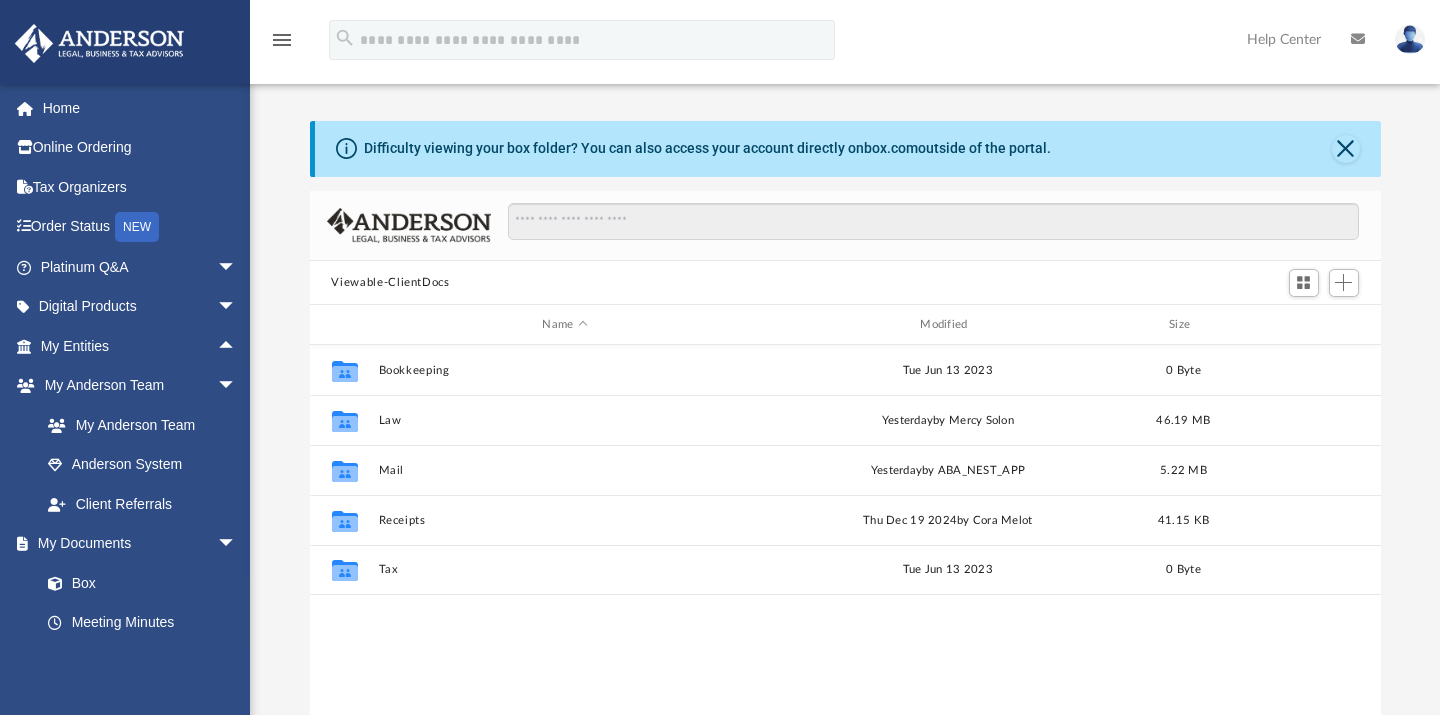 scroll, scrollTop: 17, scrollLeft: 17, axis: both 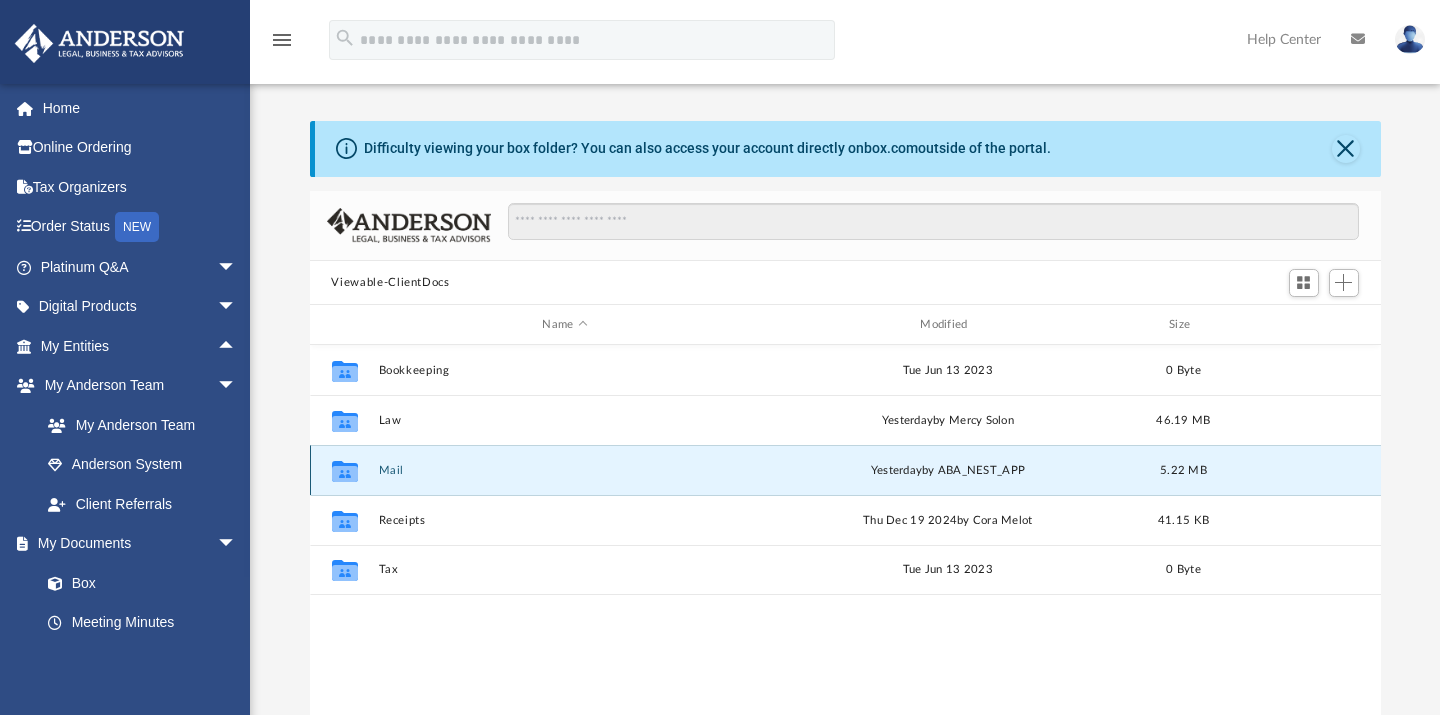 click on "Mail" at bounding box center [565, 470] 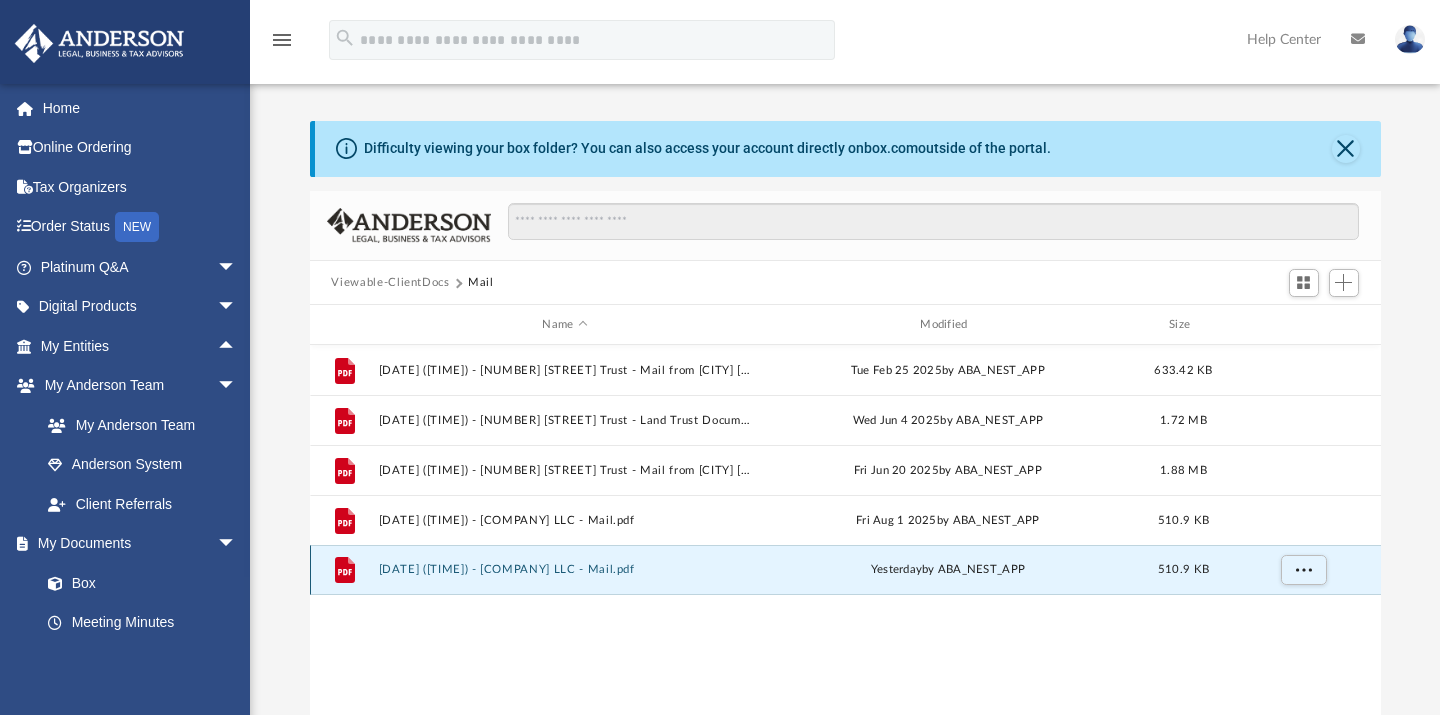 click on "2025.08.06 (04:27:29) - RW & Company LLC - Mail.pdf" at bounding box center (565, 570) 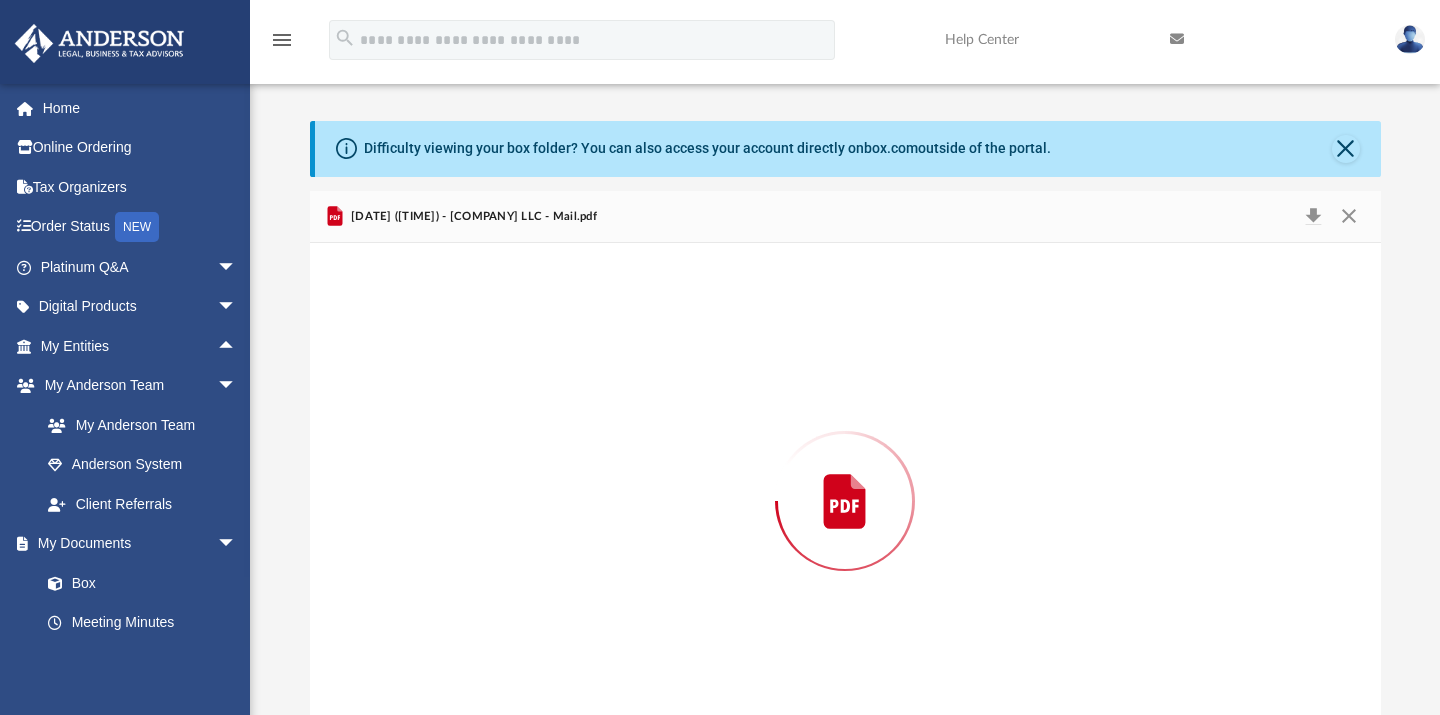 scroll, scrollTop: 43, scrollLeft: 0, axis: vertical 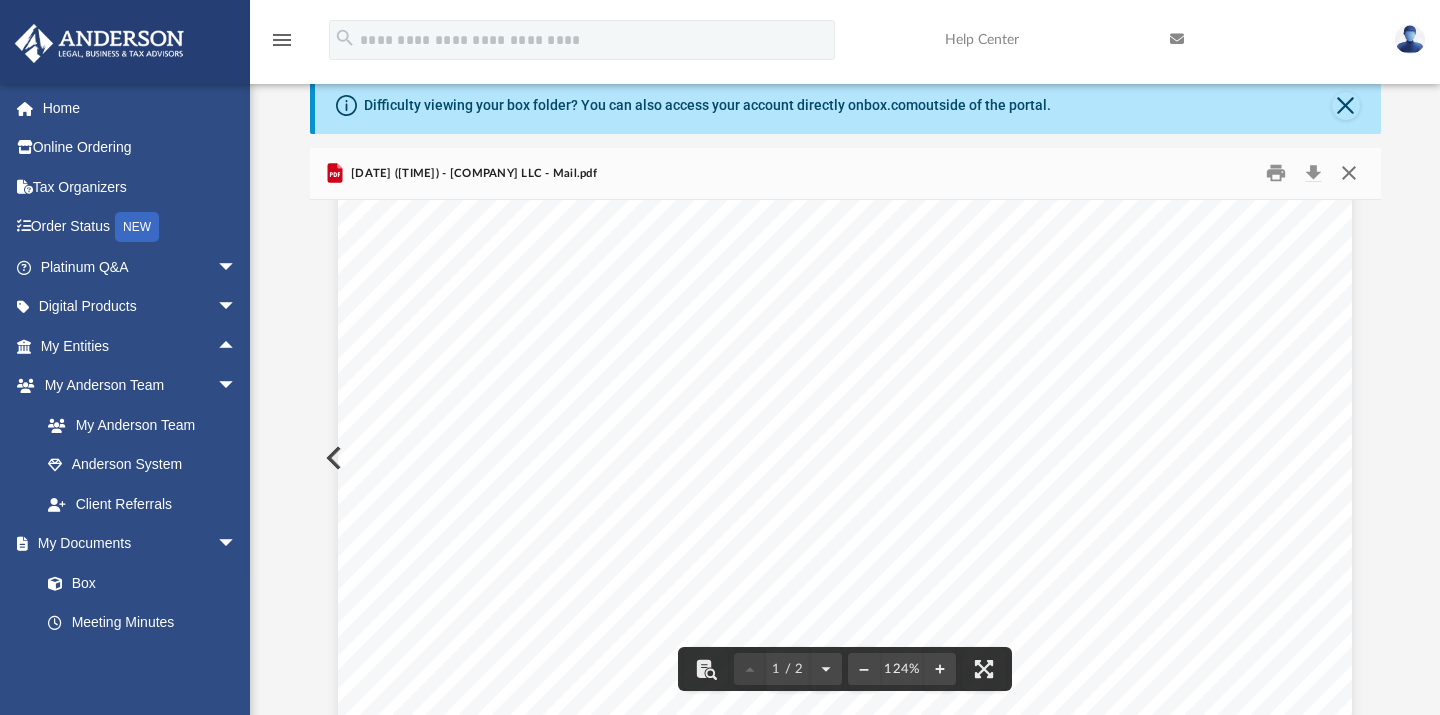 click at bounding box center (1349, 173) 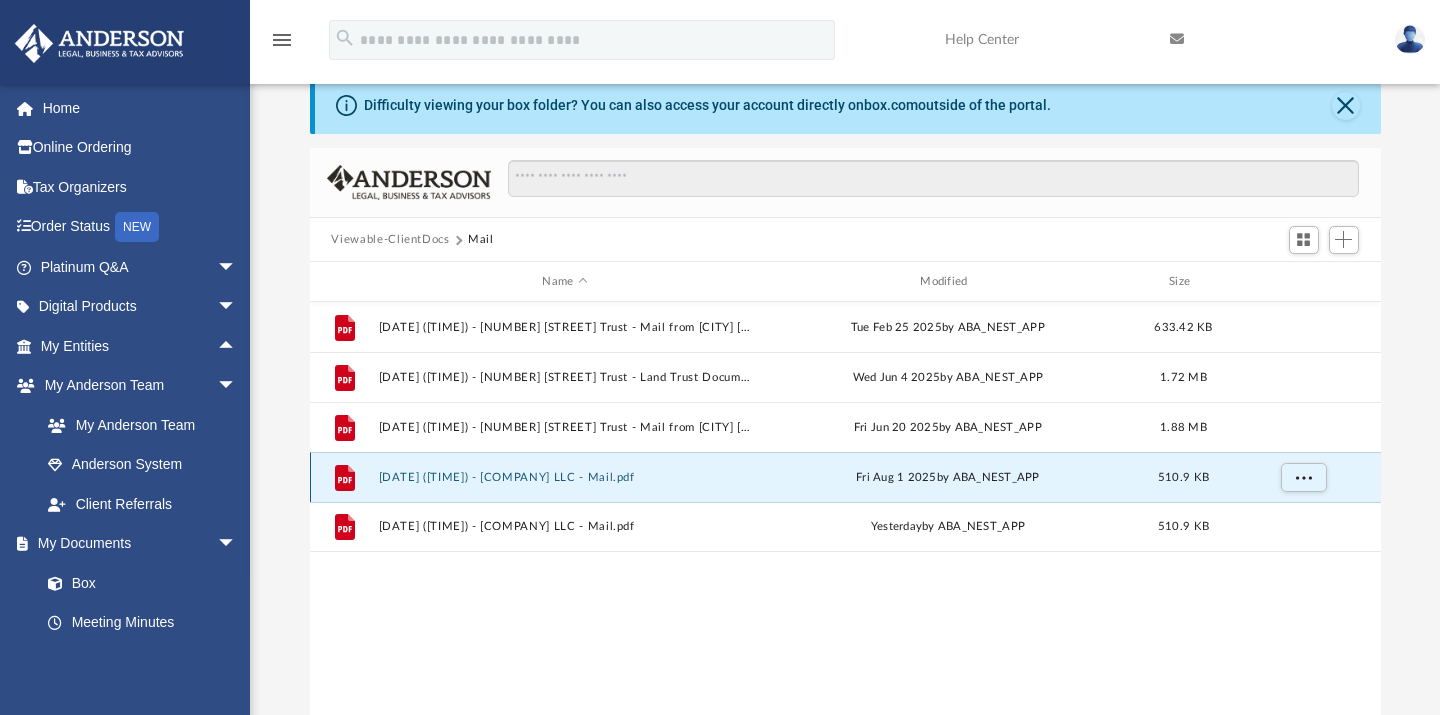 click on "2025.08.01 (09:46:29) - RW & Company LLC - Mail.pdf" at bounding box center (565, 477) 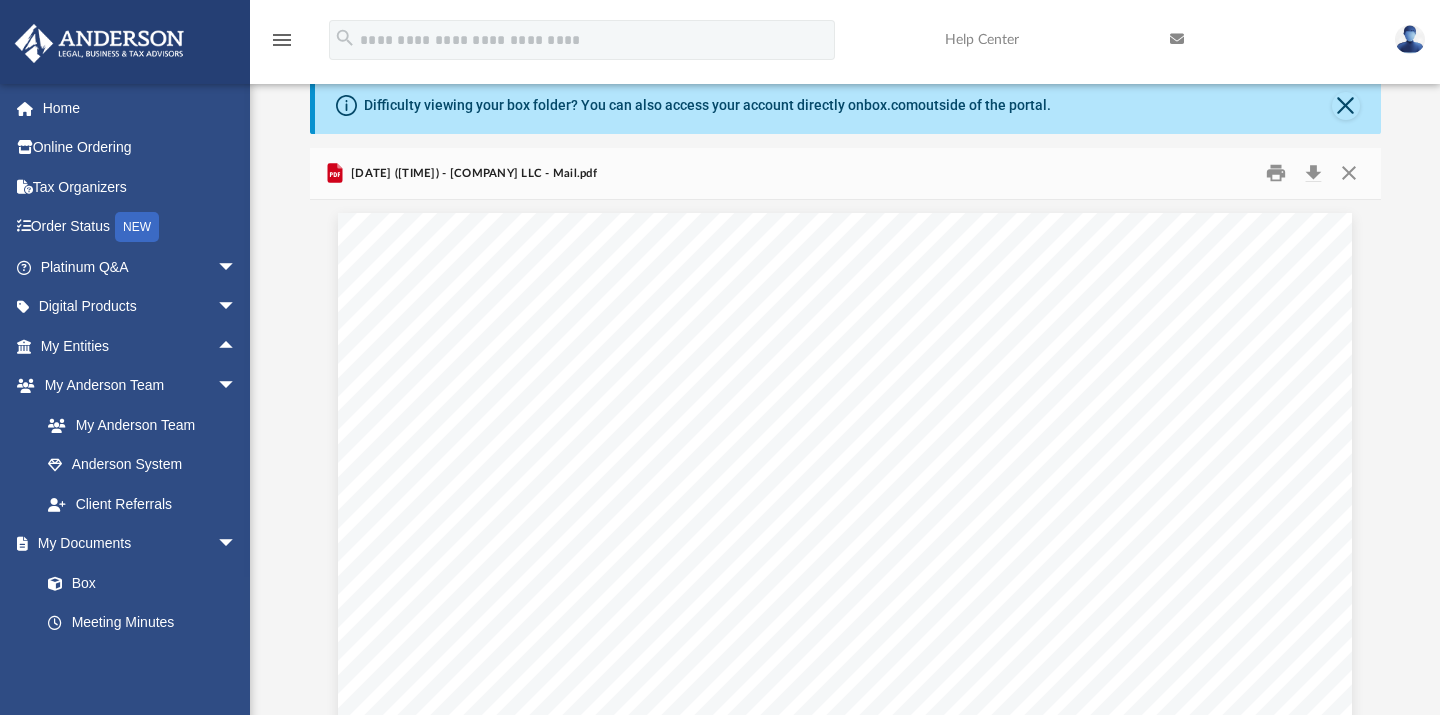 scroll, scrollTop: 0, scrollLeft: 0, axis: both 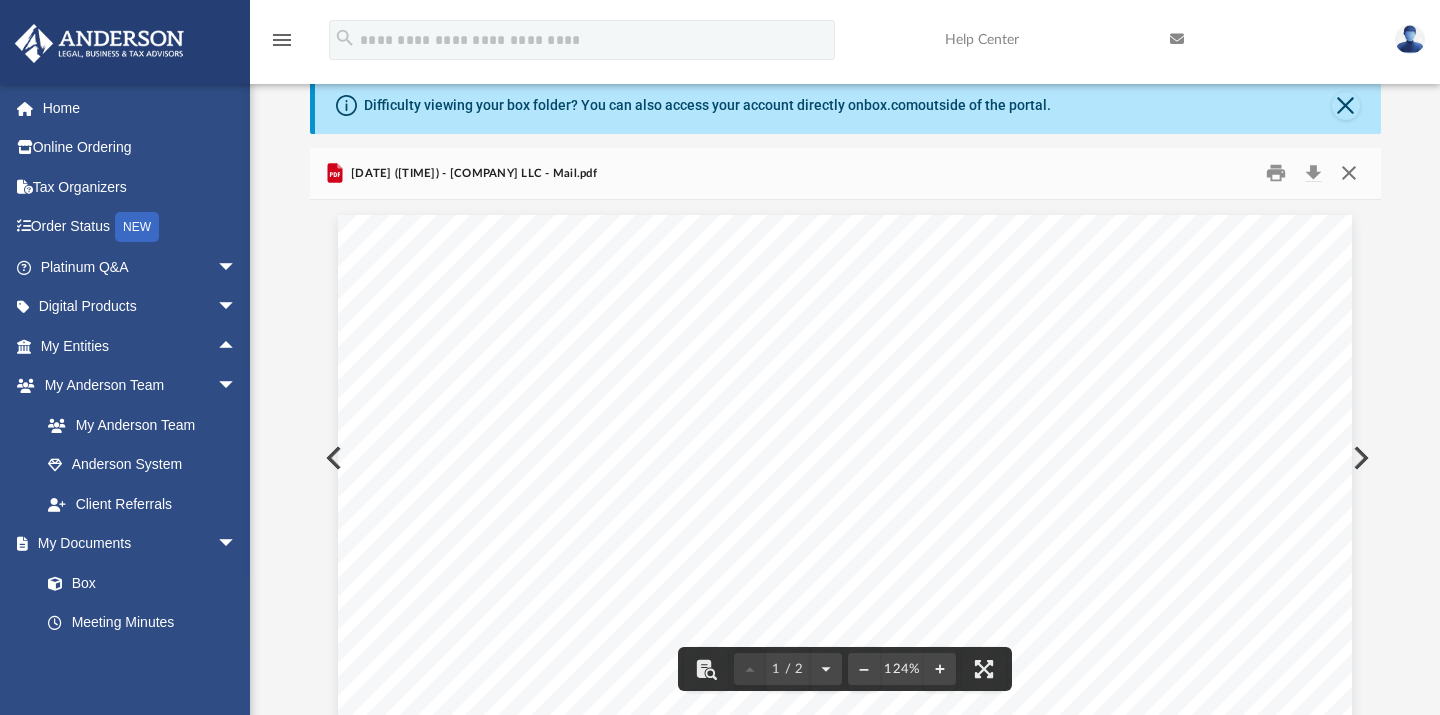 click at bounding box center (1349, 173) 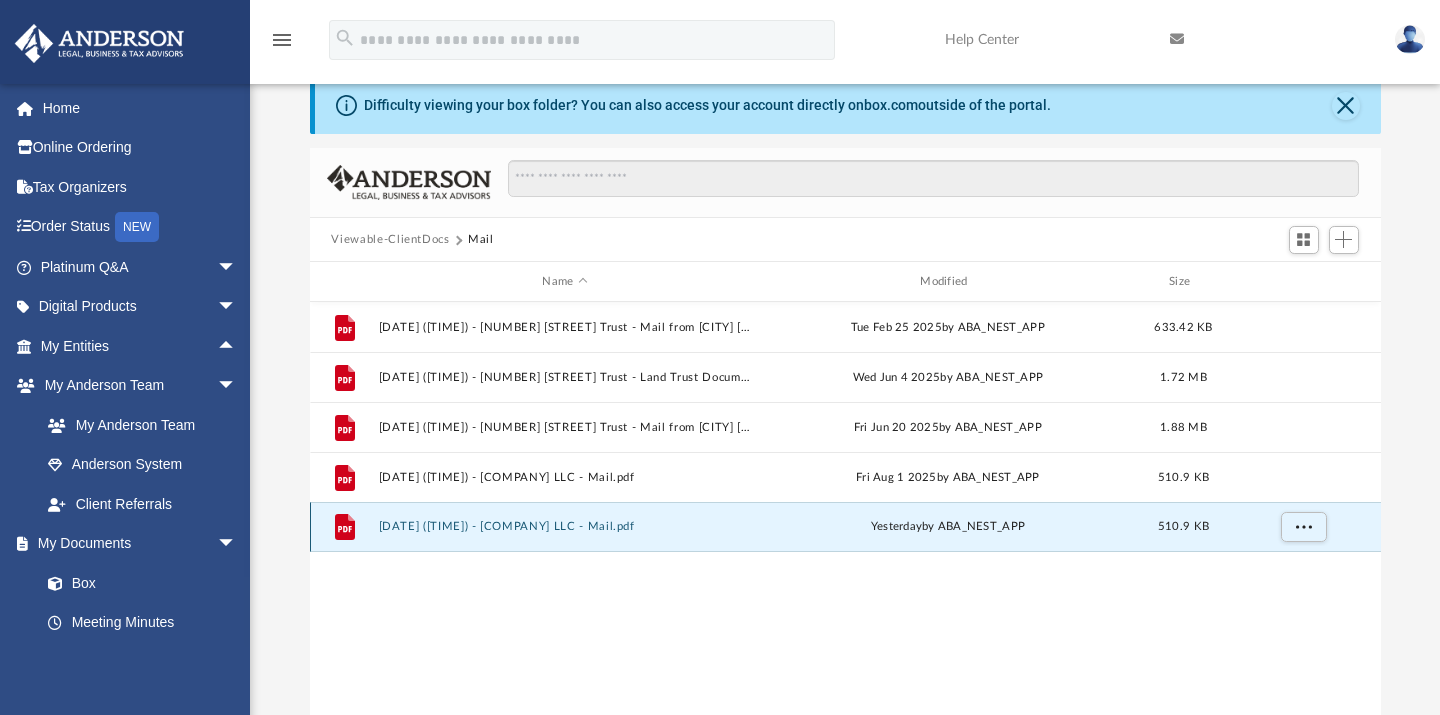 click on "2025.08.06 (04:27:29) - RW & Company LLC - Mail.pdf" at bounding box center [565, 527] 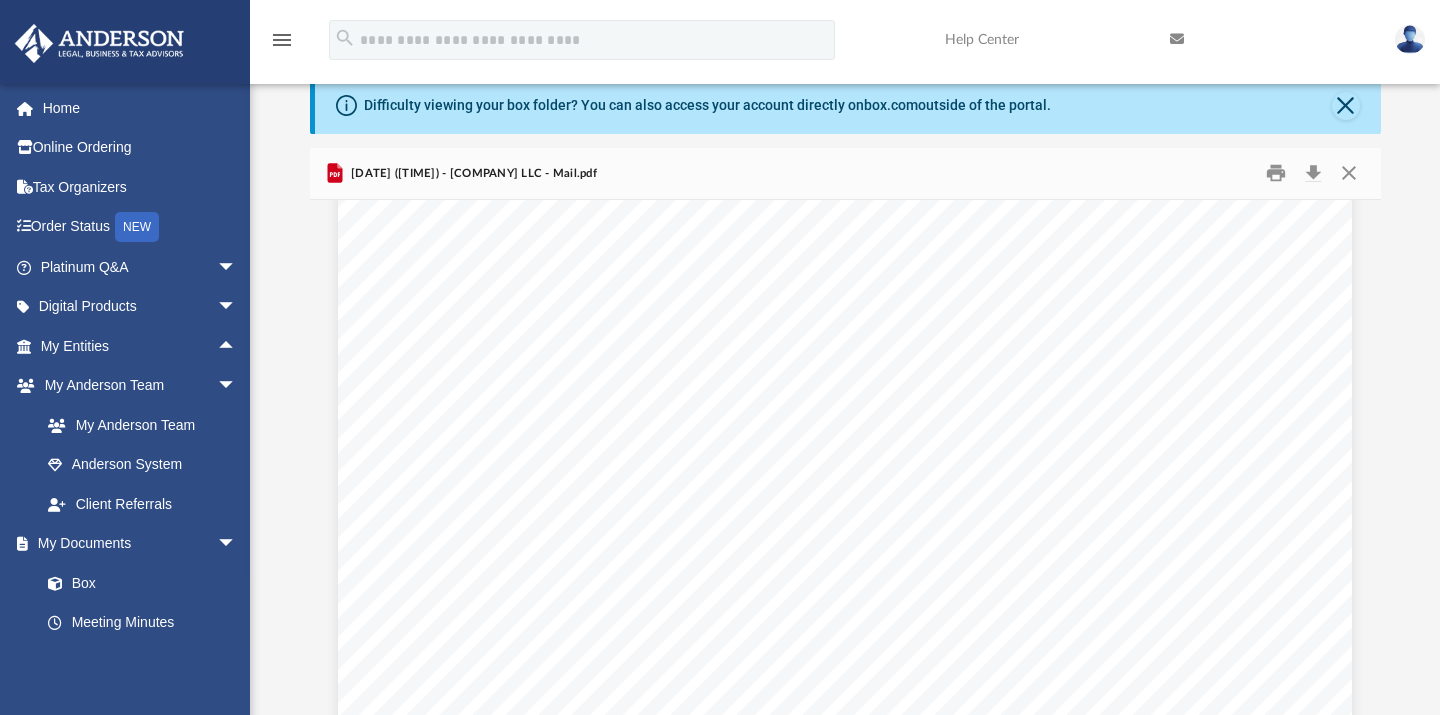 scroll, scrollTop: 88, scrollLeft: 0, axis: vertical 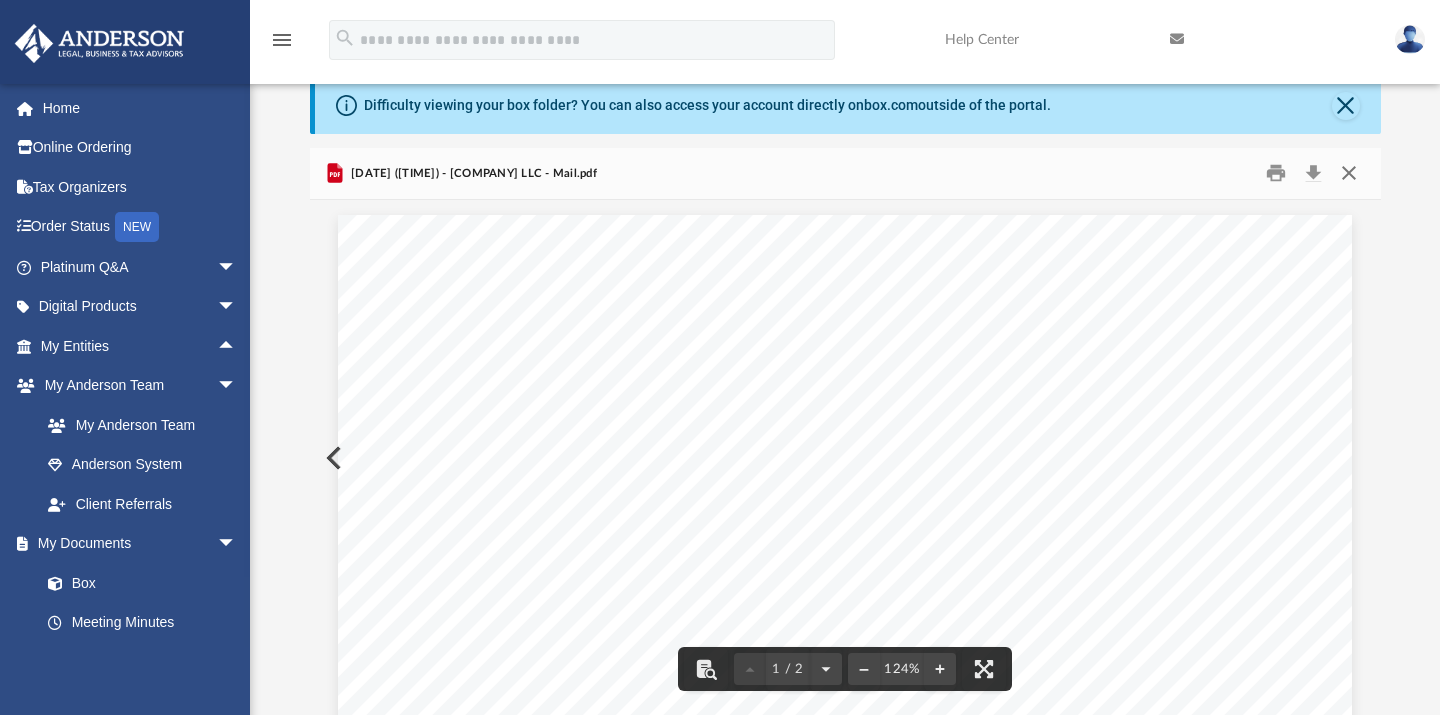 click at bounding box center [1349, 173] 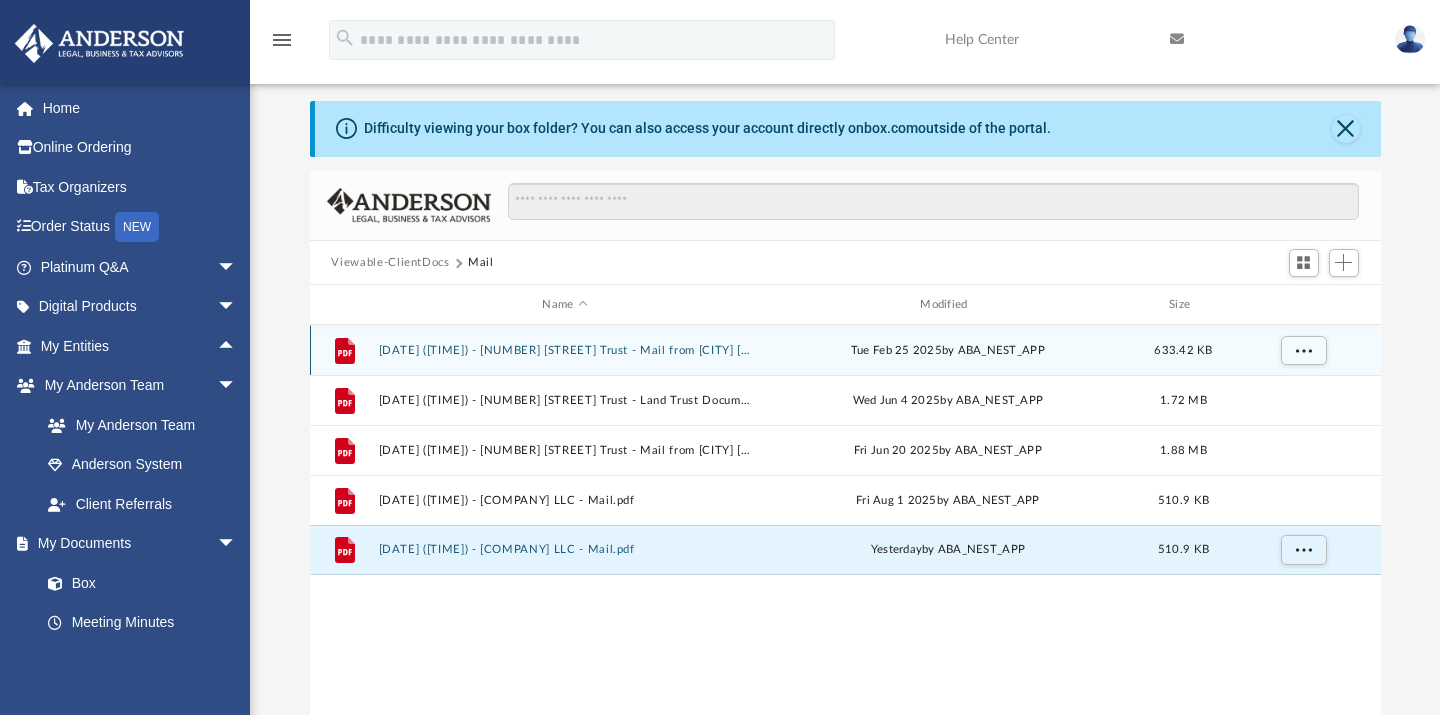 scroll, scrollTop: 0, scrollLeft: 0, axis: both 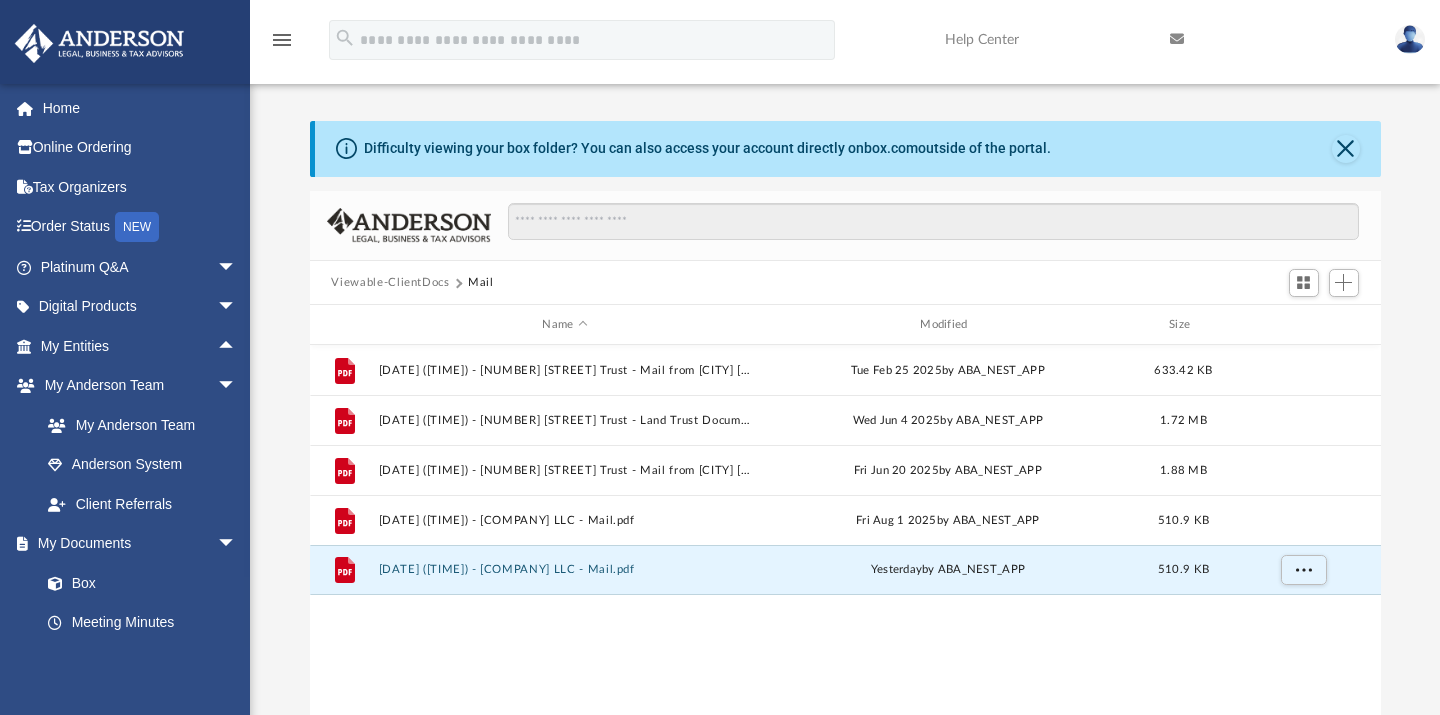 click on "Viewable-ClientDocs" at bounding box center [390, 283] 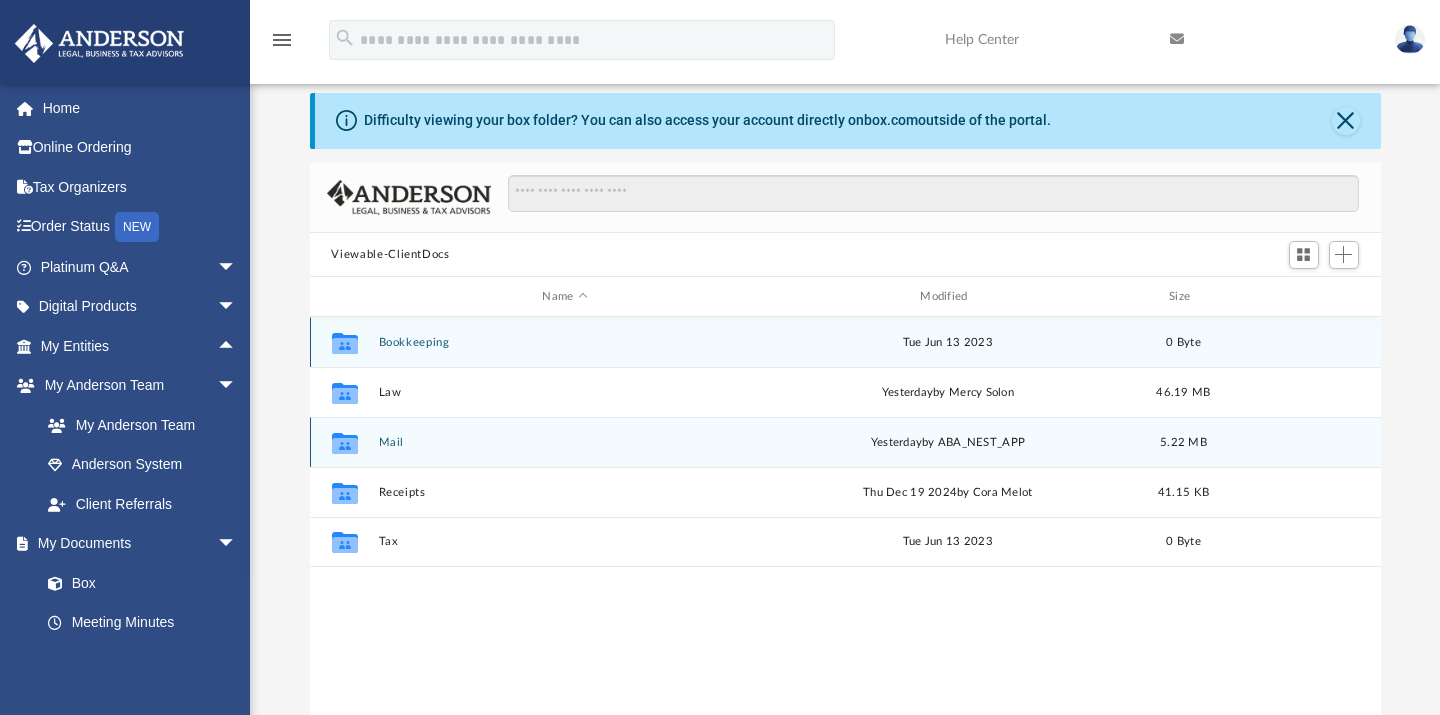 scroll, scrollTop: 22, scrollLeft: 0, axis: vertical 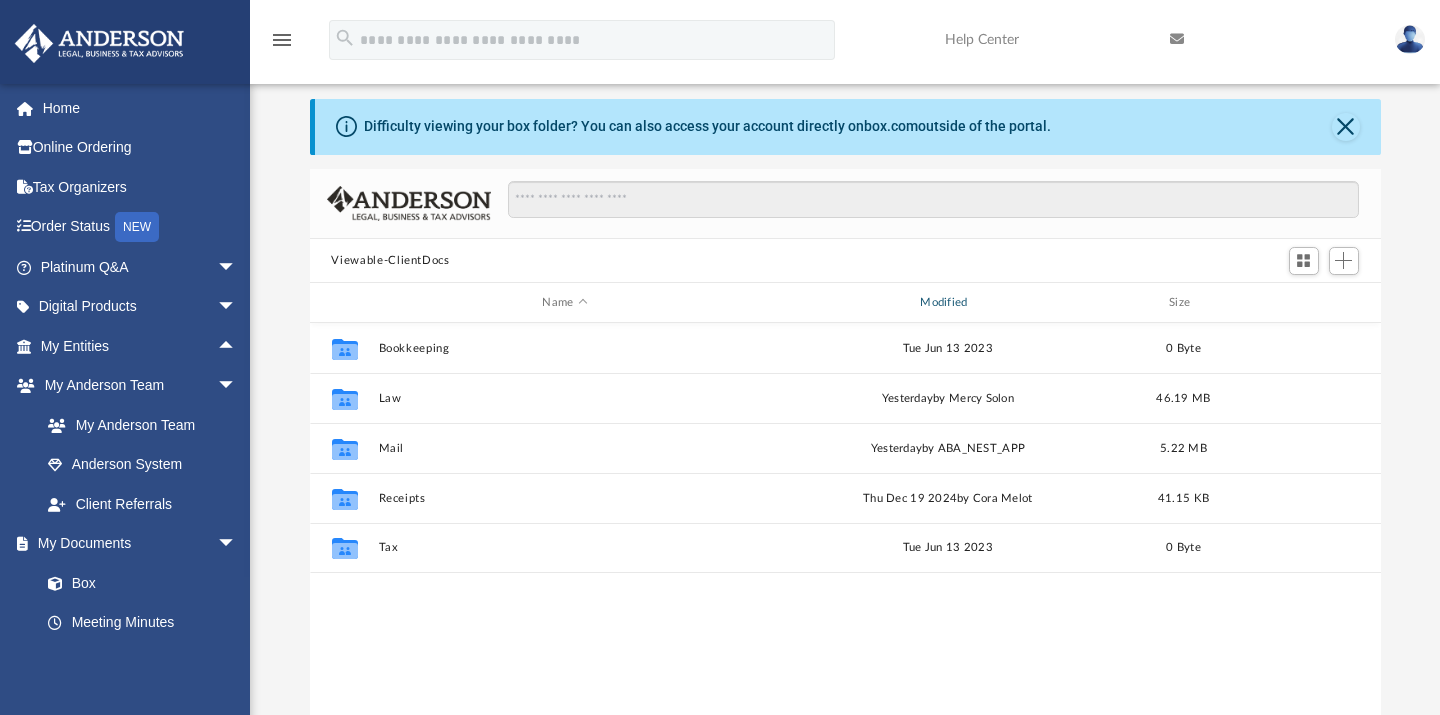 click on "Modified" at bounding box center [947, 303] 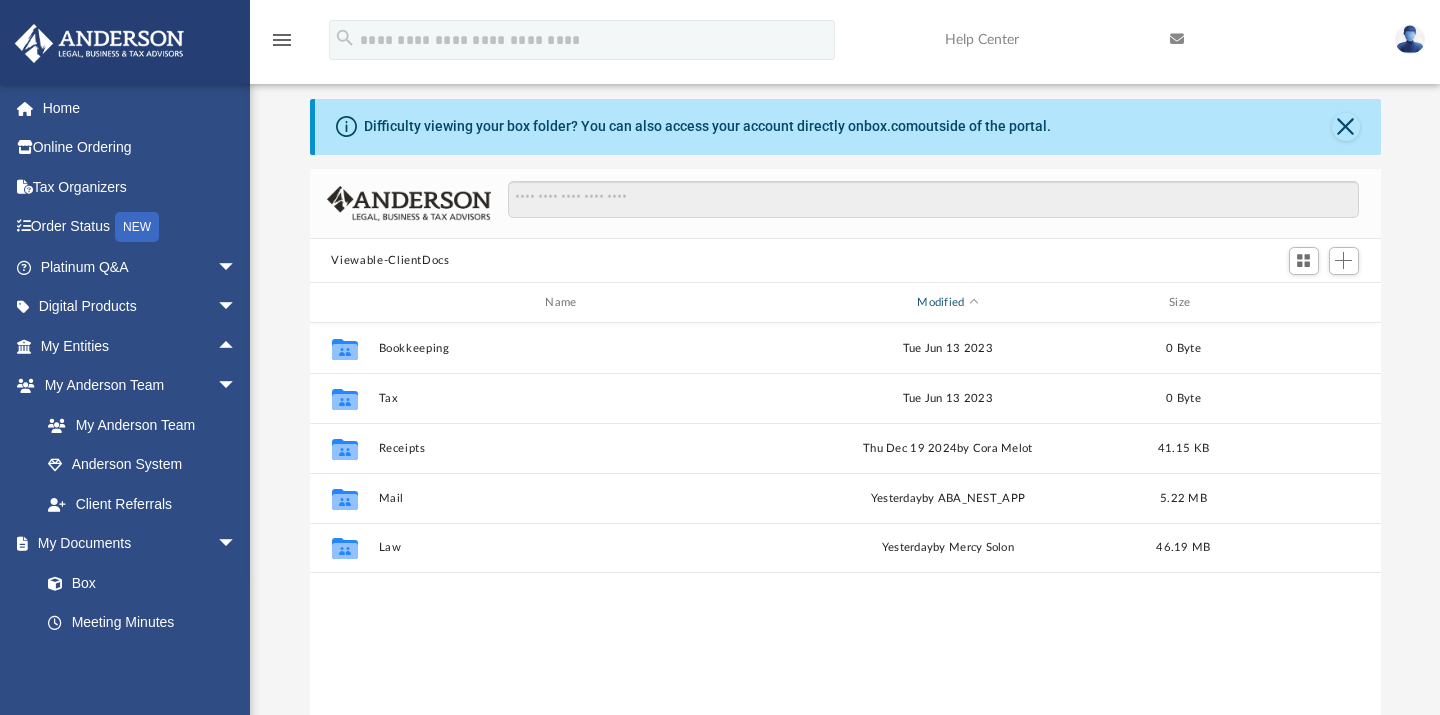 click on "Modified" at bounding box center [947, 303] 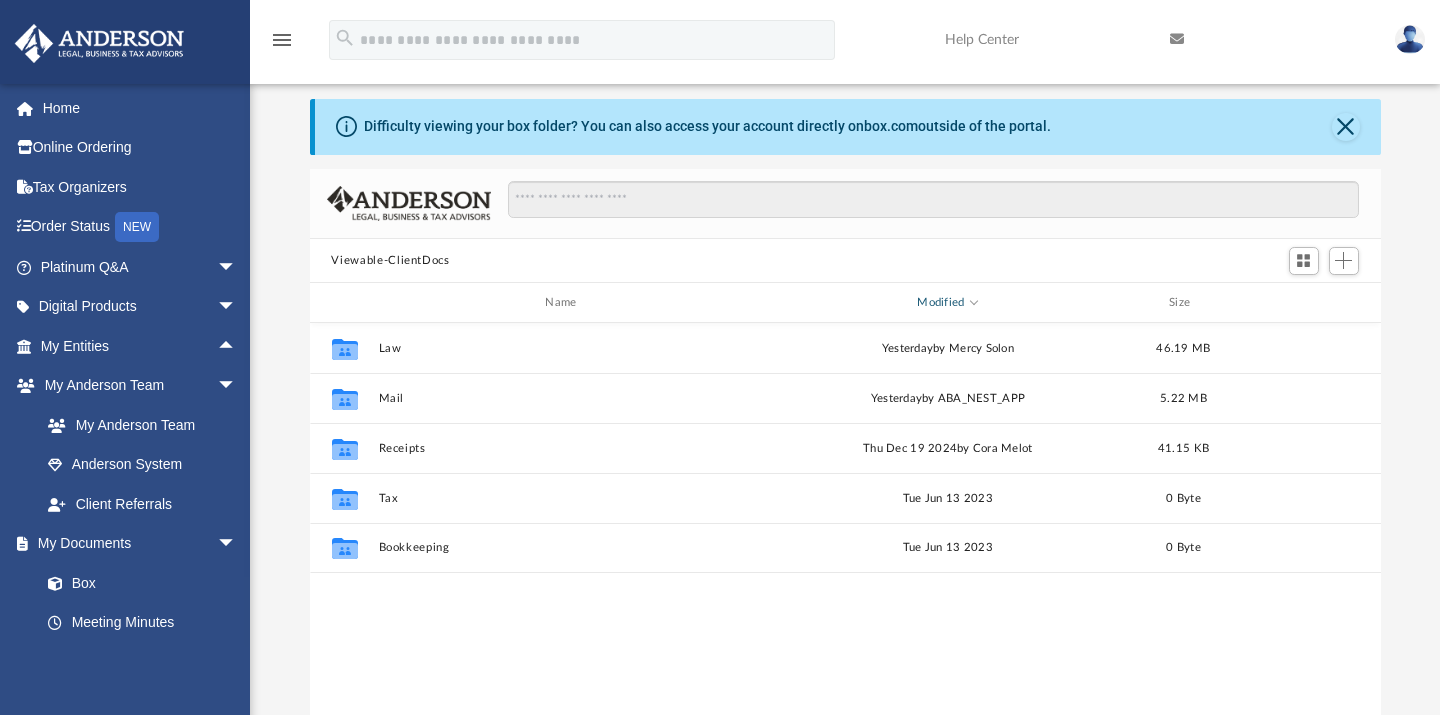 click on "Modified" at bounding box center (947, 303) 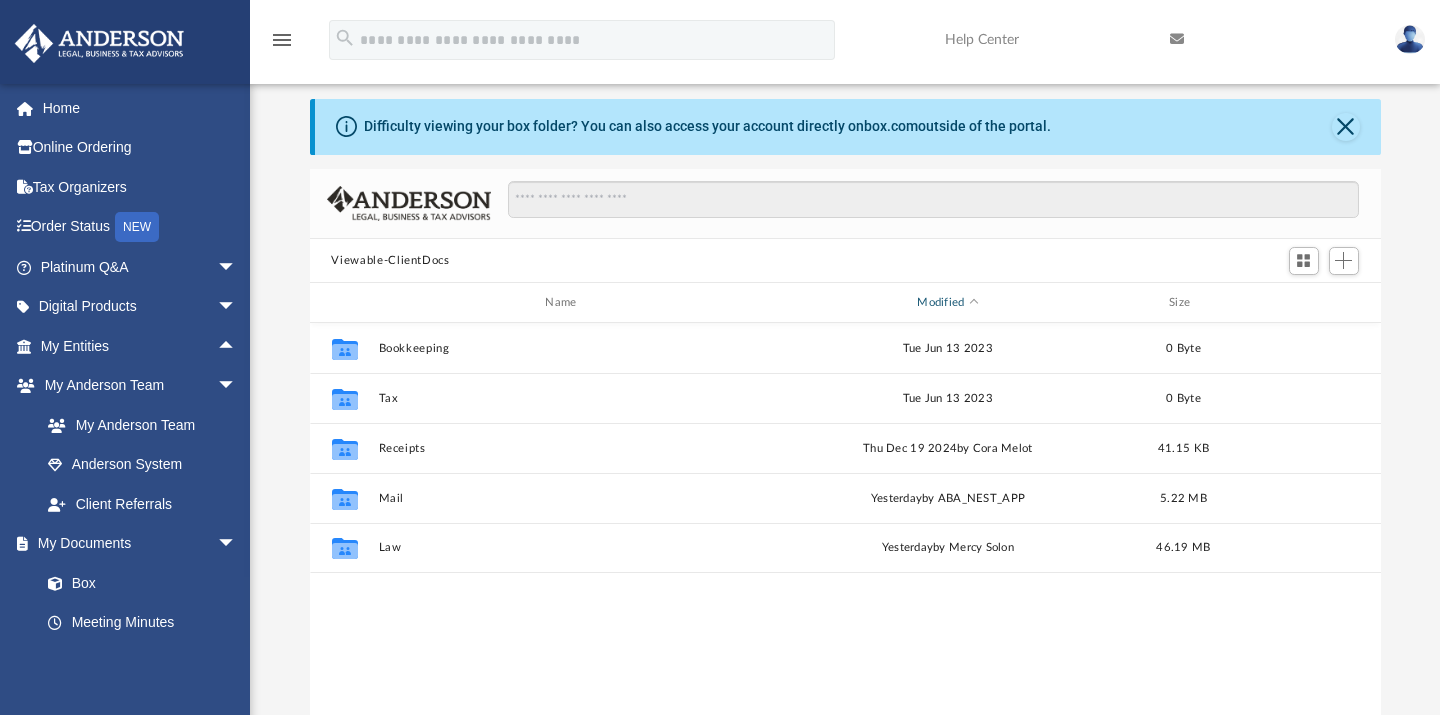 click on "Modified" at bounding box center (947, 303) 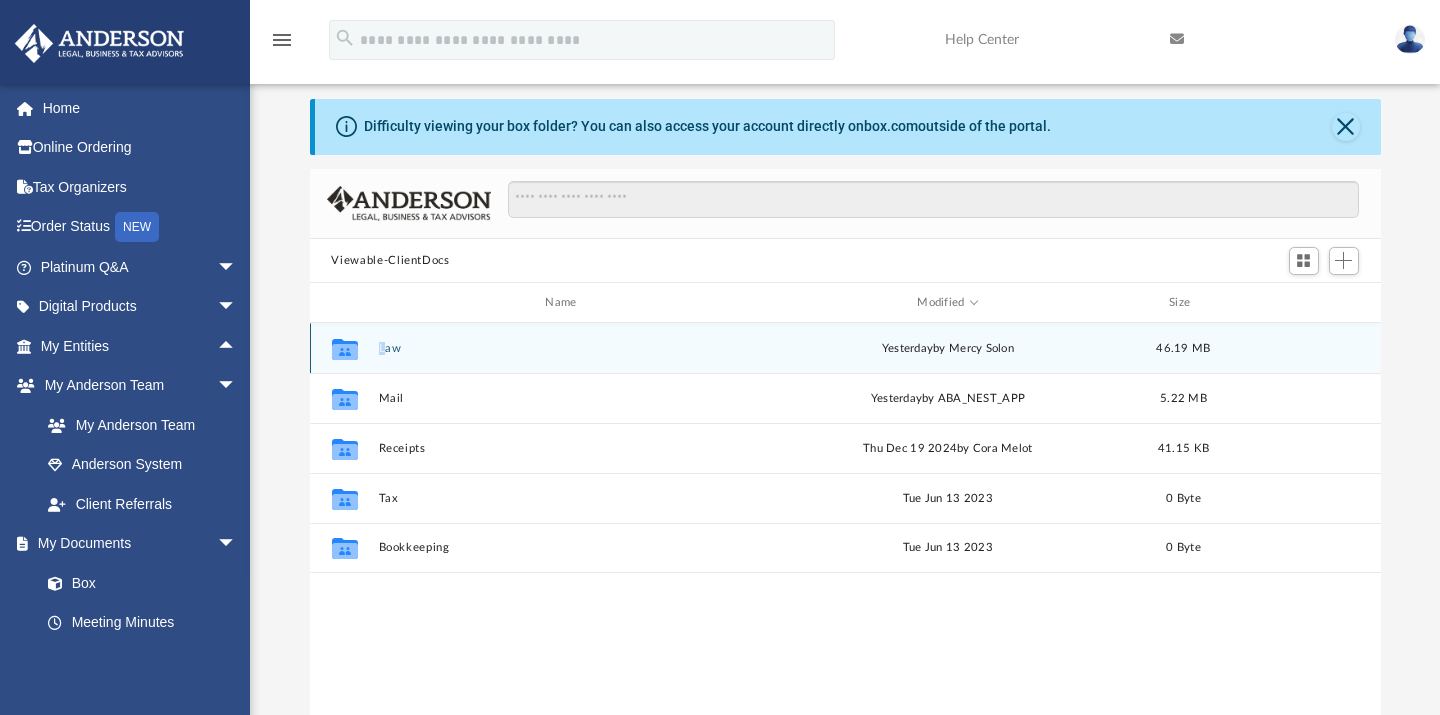 click on "Collaborated Folder Law yesterday  by Mercy Solon 46.19 MB" at bounding box center (845, 348) 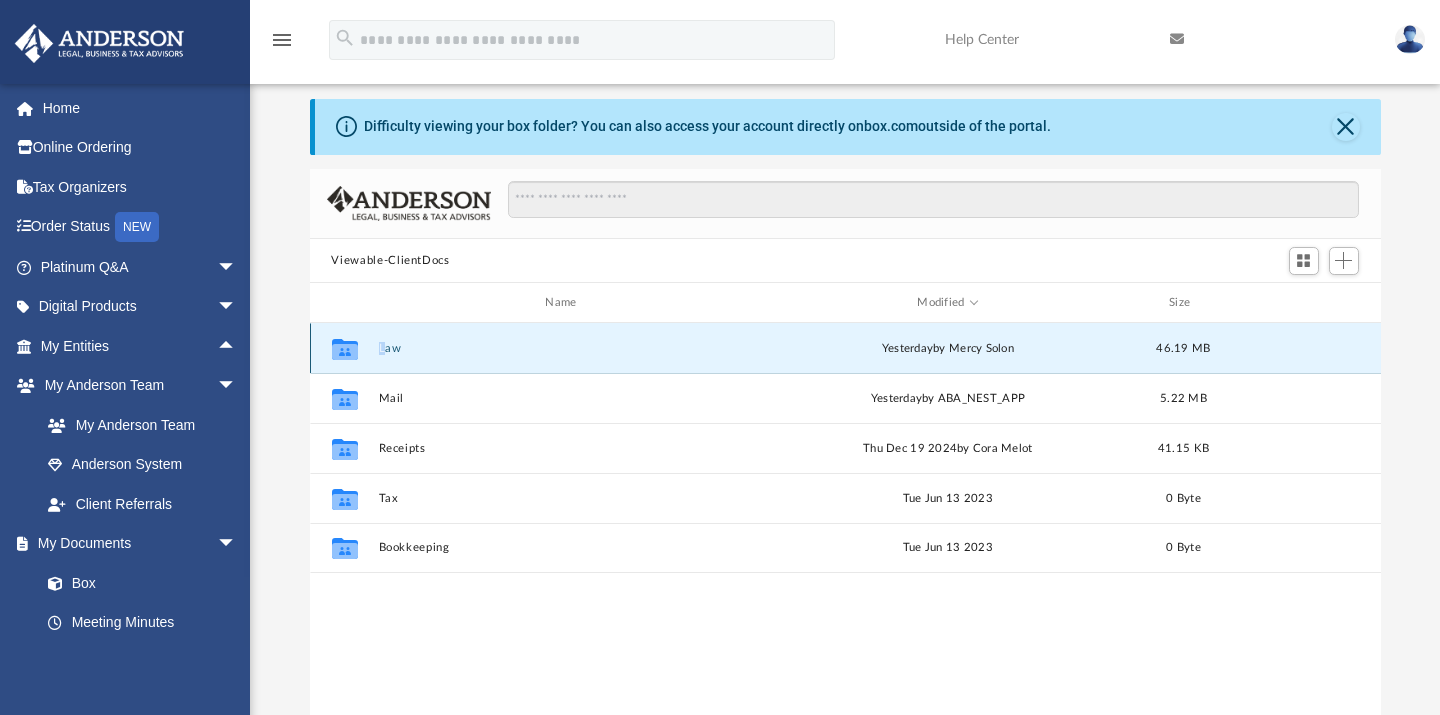 click on "Law" at bounding box center [565, 348] 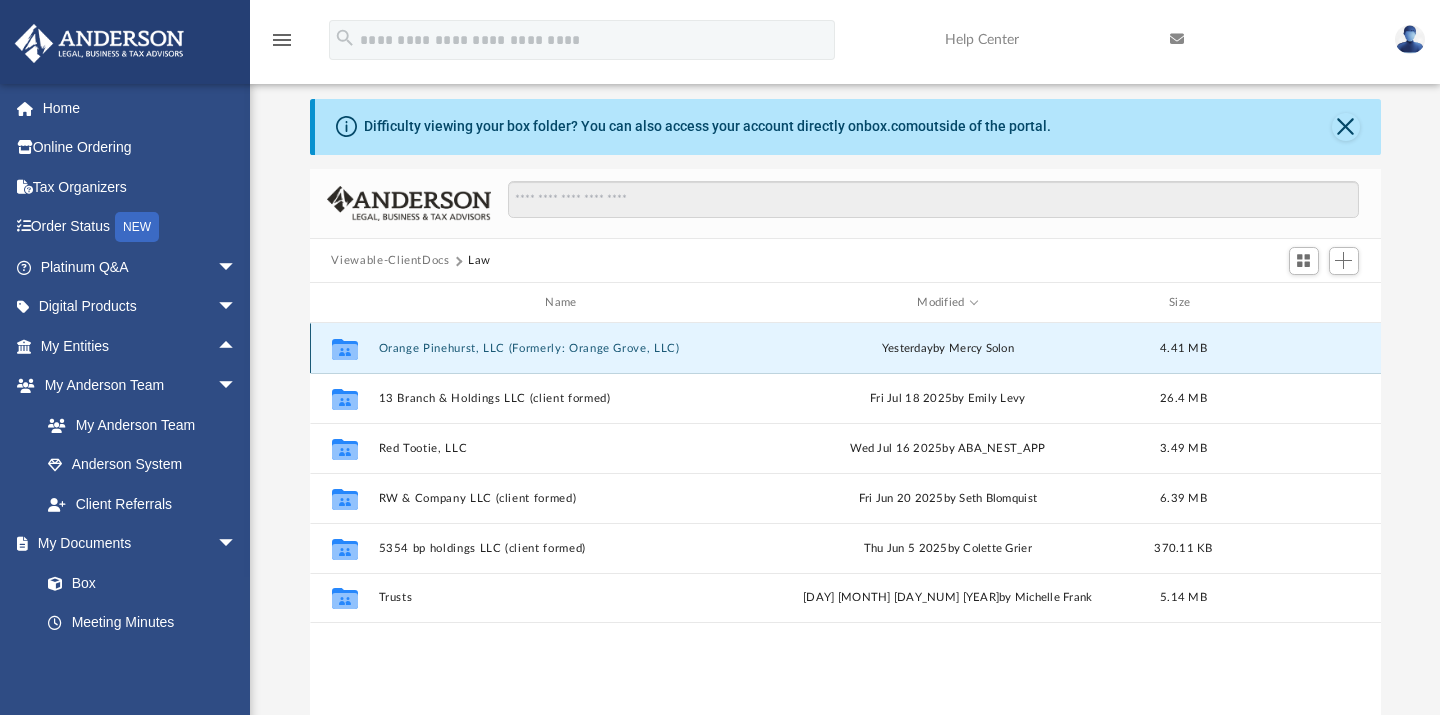 click on "Orange Pinehurst, LLC (Formerly: Orange Grove, LLC)" at bounding box center [565, 348] 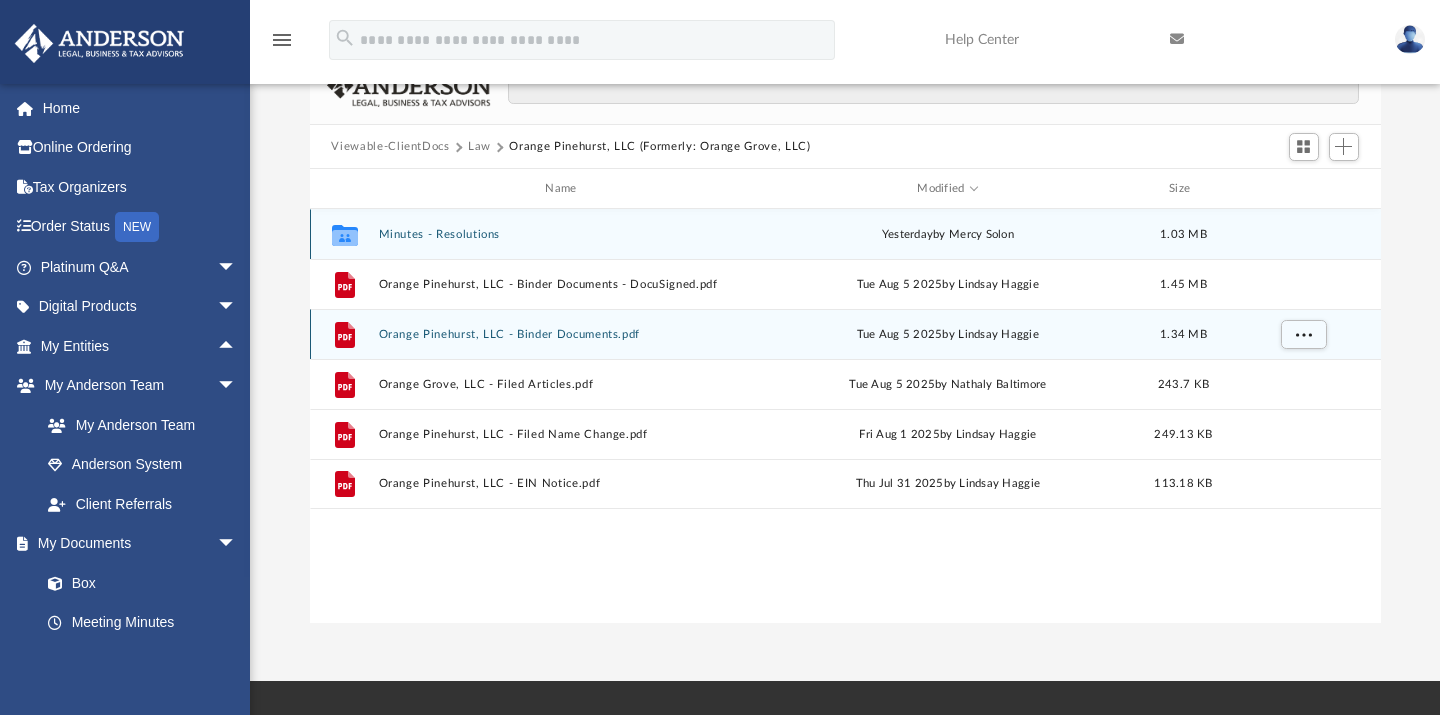 scroll, scrollTop: 140, scrollLeft: 0, axis: vertical 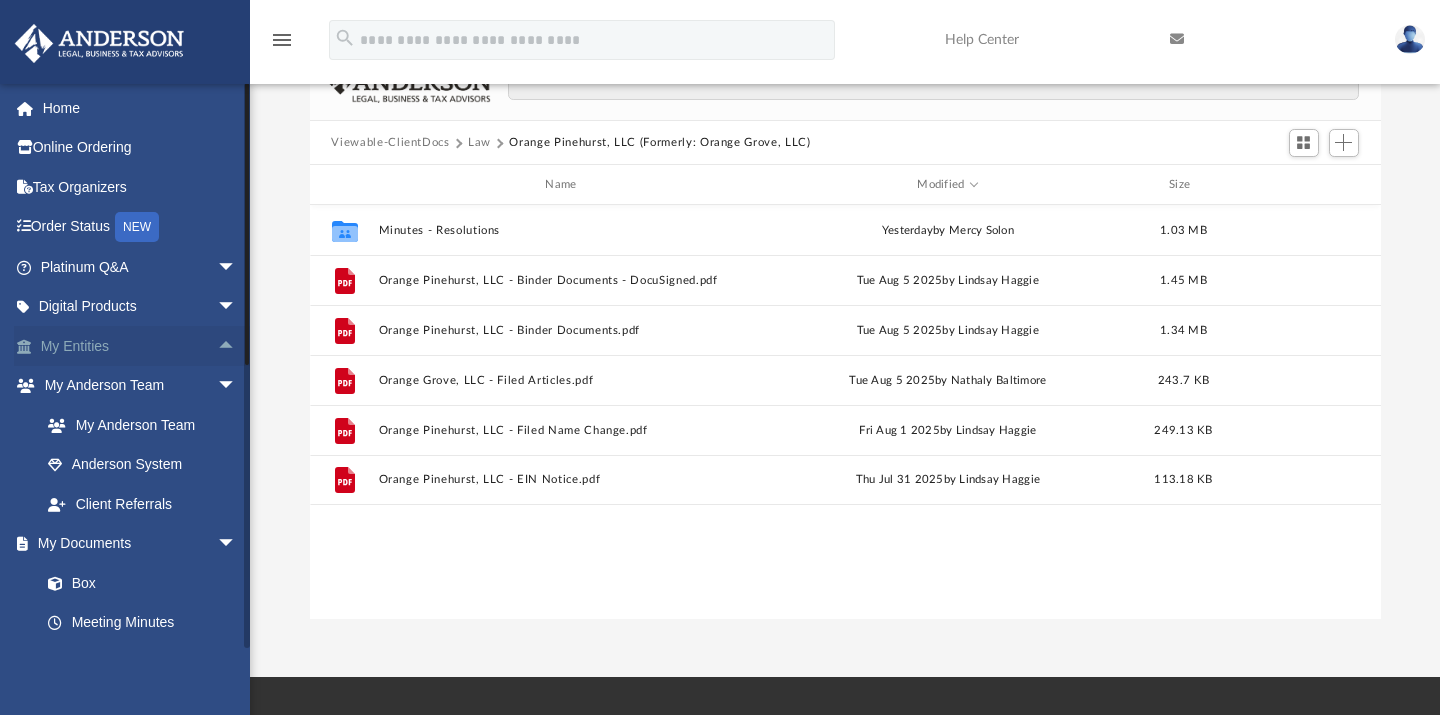 click on "arrow_drop_up" at bounding box center (237, 346) 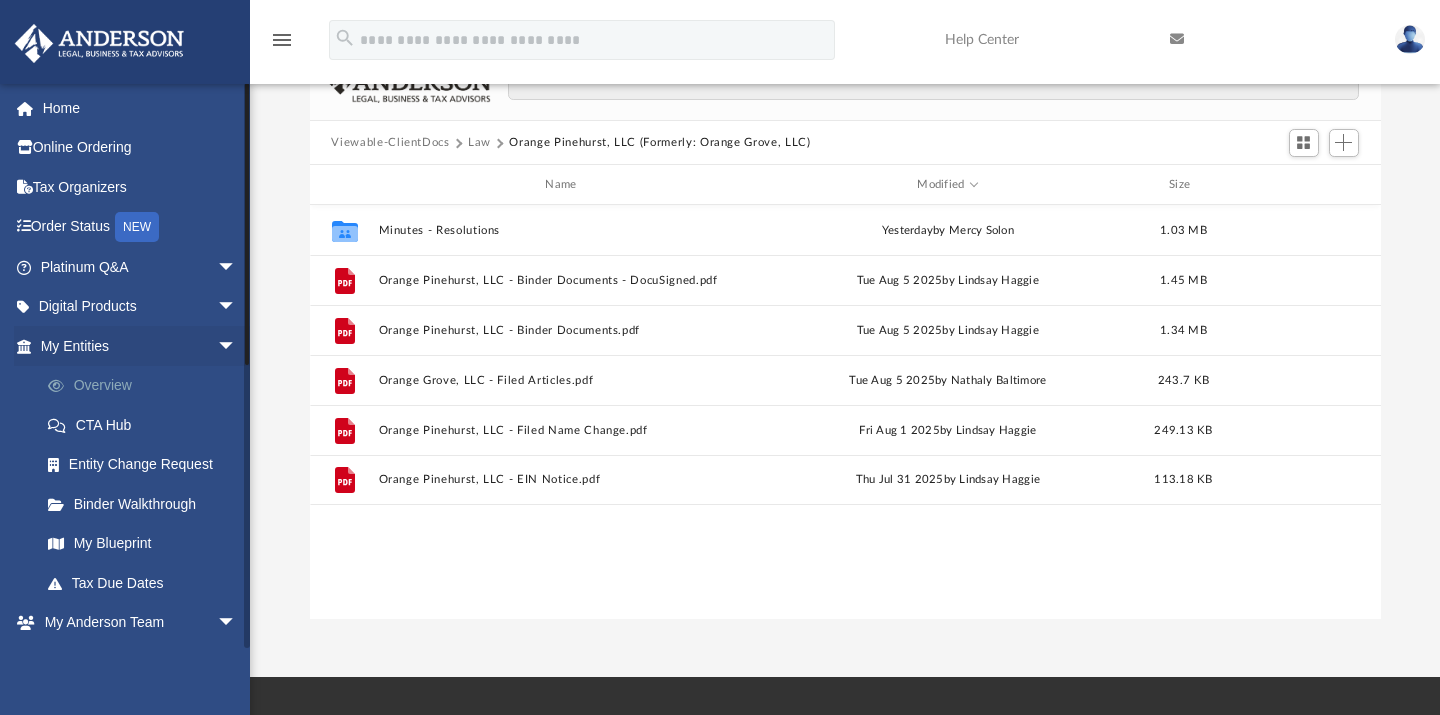 click on "Overview" at bounding box center (147, 386) 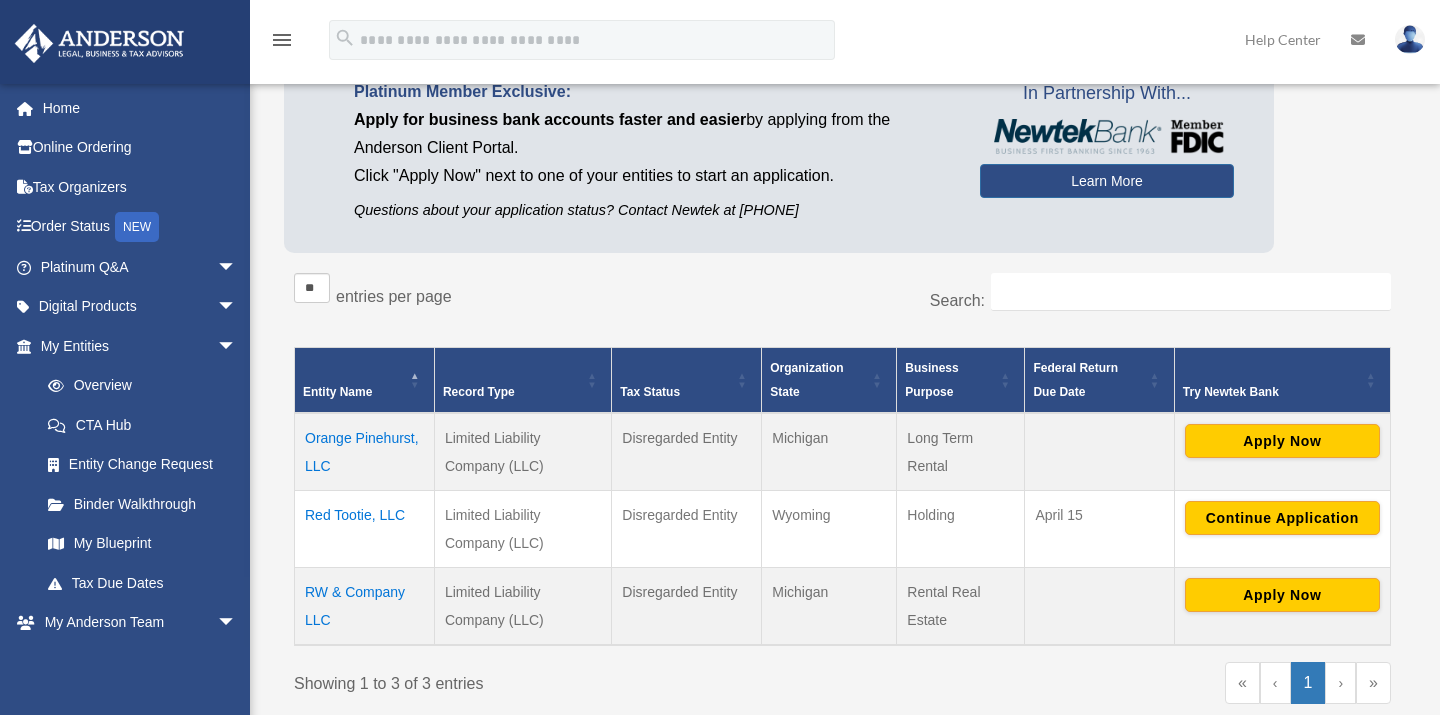 scroll, scrollTop: 153, scrollLeft: 0, axis: vertical 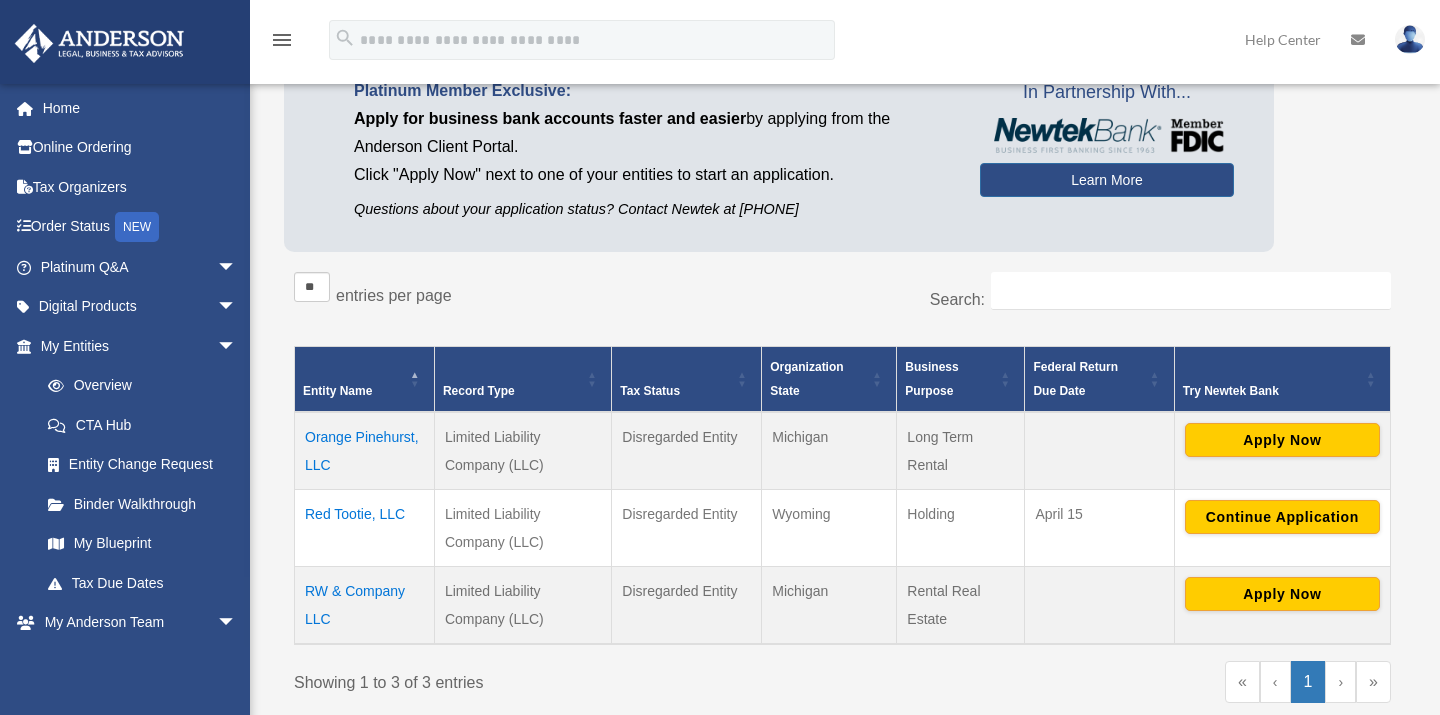 click on "Orange Pinehurst, LLC" at bounding box center [365, 451] 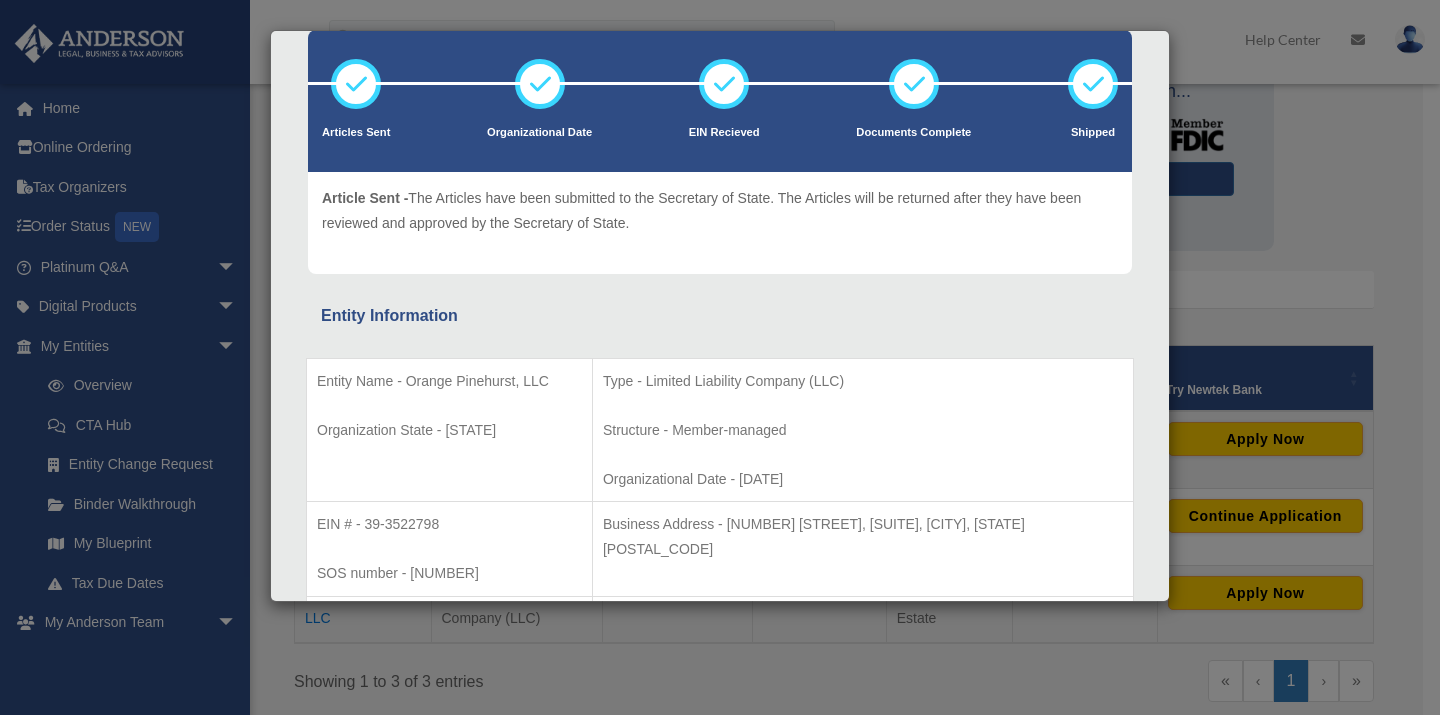 scroll, scrollTop: 111, scrollLeft: 0, axis: vertical 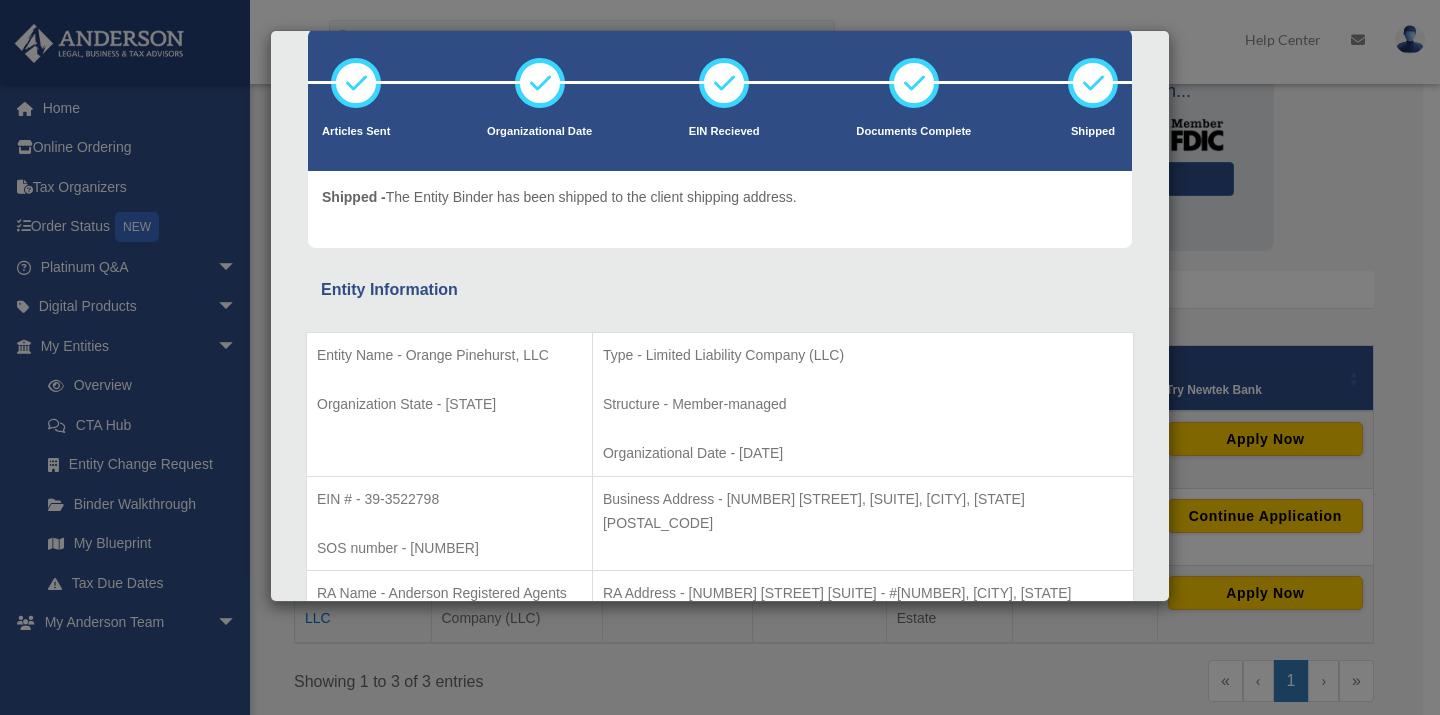 click on "Details
×
Articles Sent
Organizational Date" at bounding box center [720, 357] 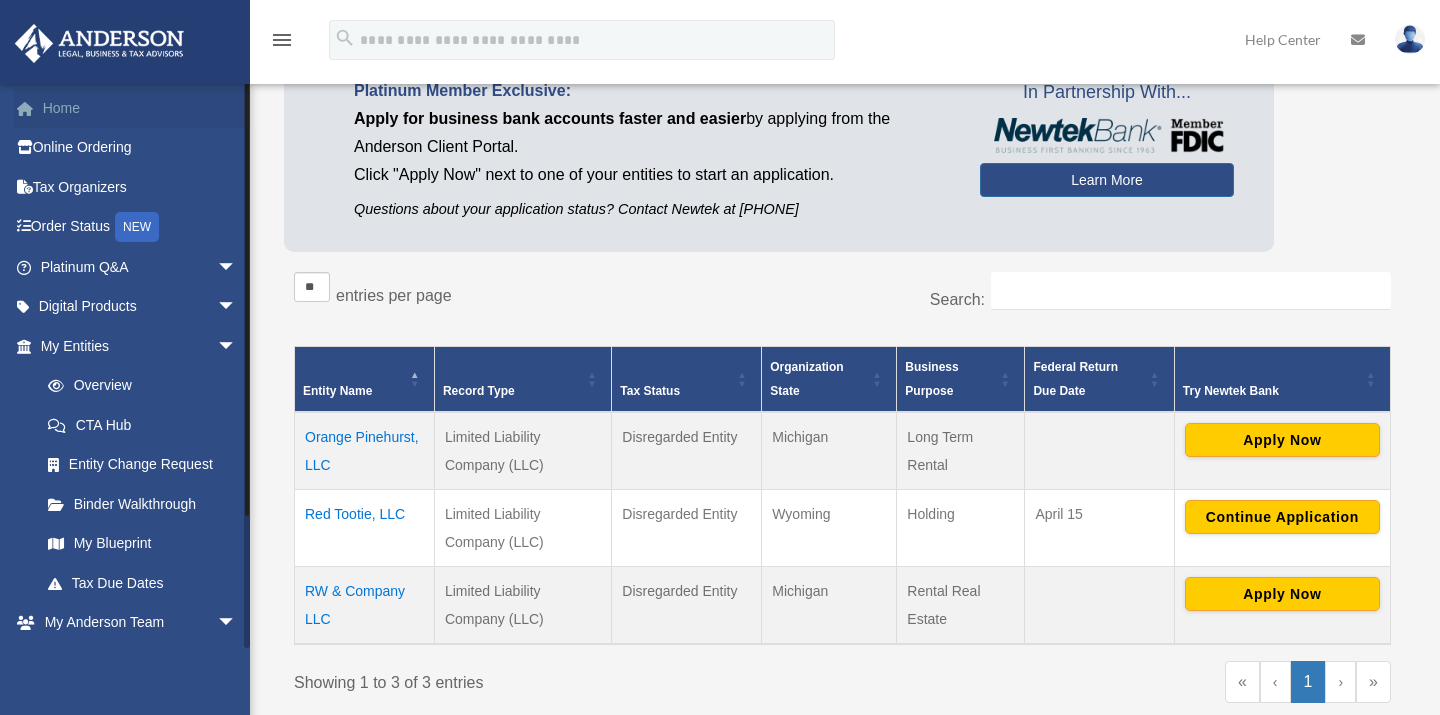 click on "Home" at bounding box center [140, 108] 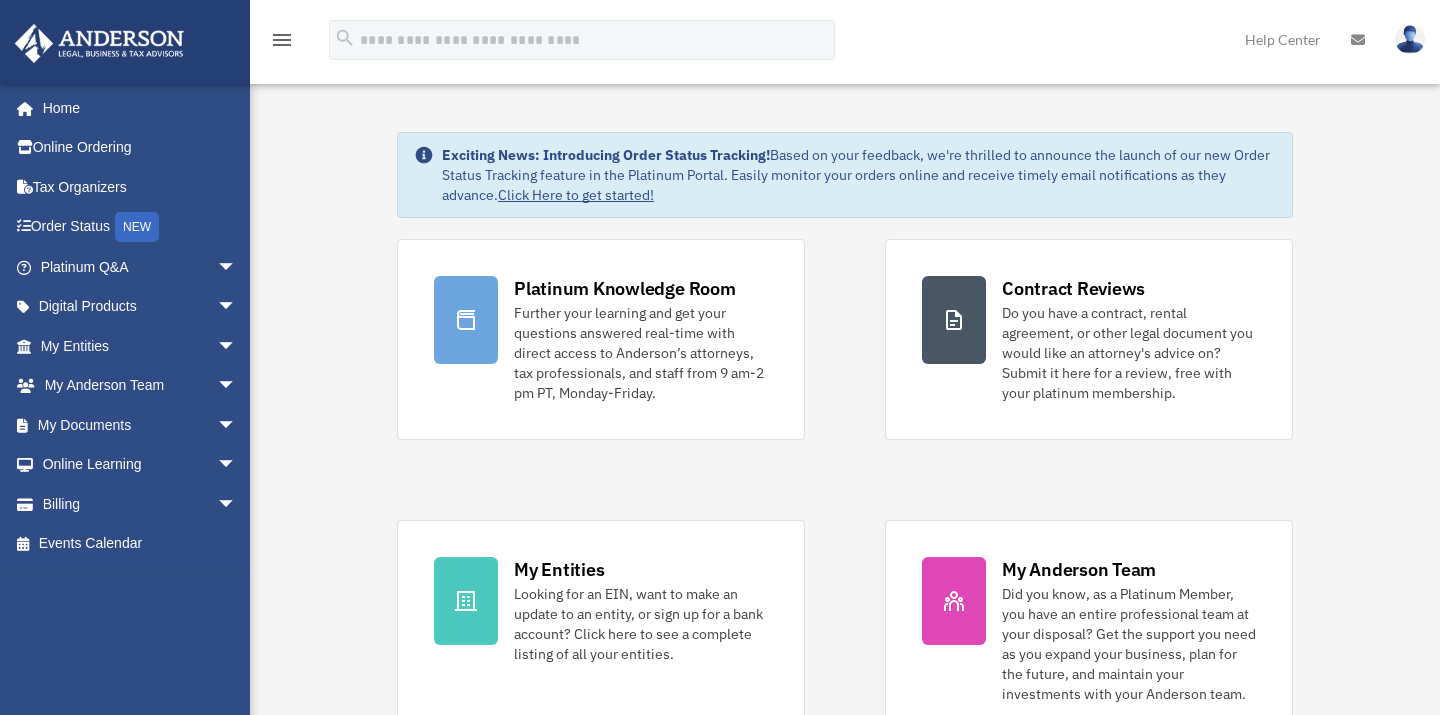 scroll, scrollTop: 0, scrollLeft: 0, axis: both 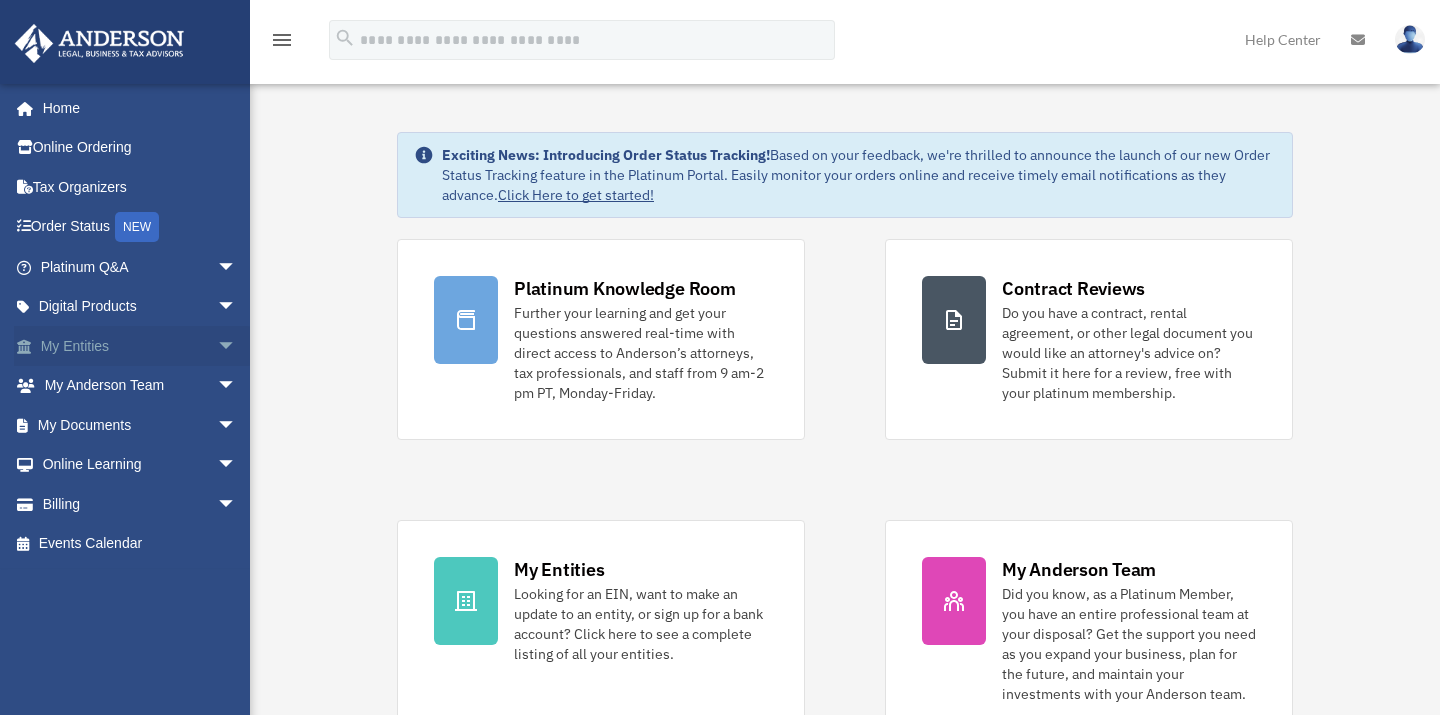 click on "My Entities arrow_drop_down" at bounding box center (140, 346) 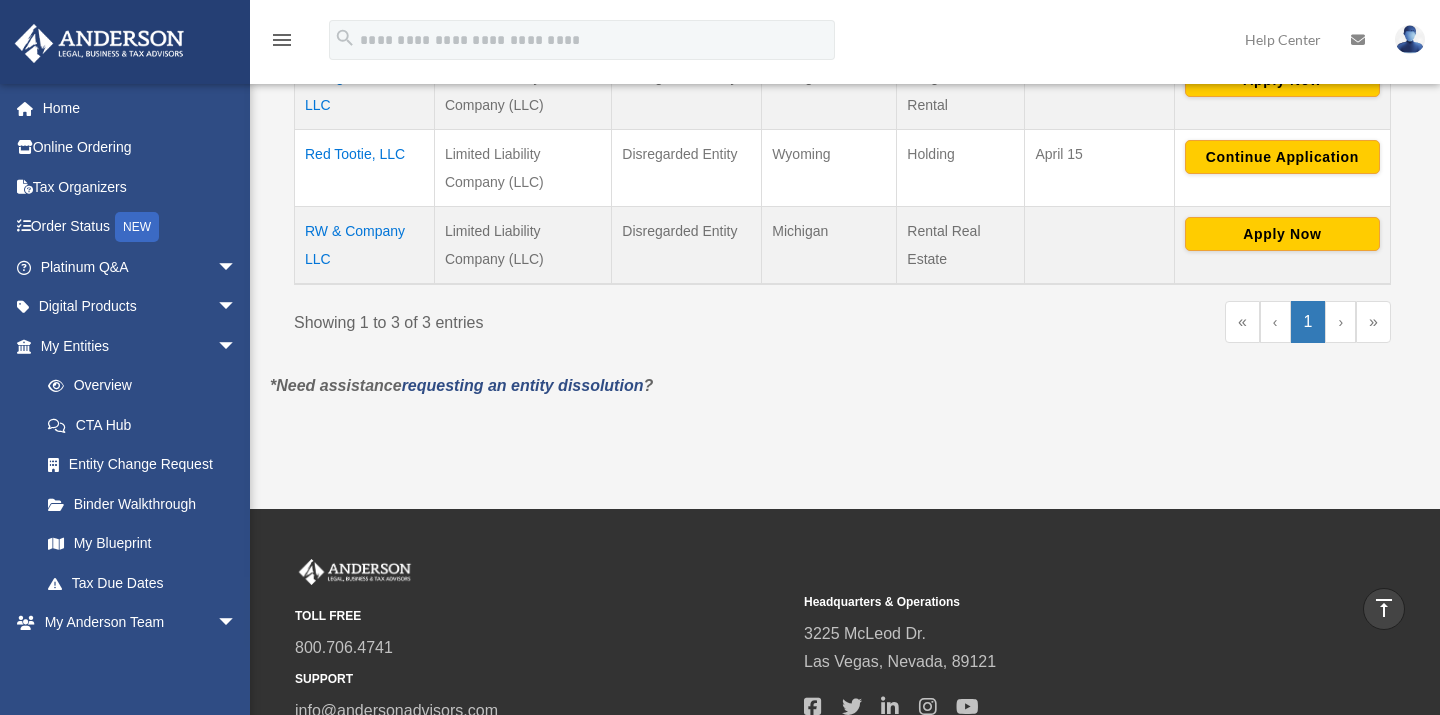 scroll, scrollTop: 514, scrollLeft: 0, axis: vertical 